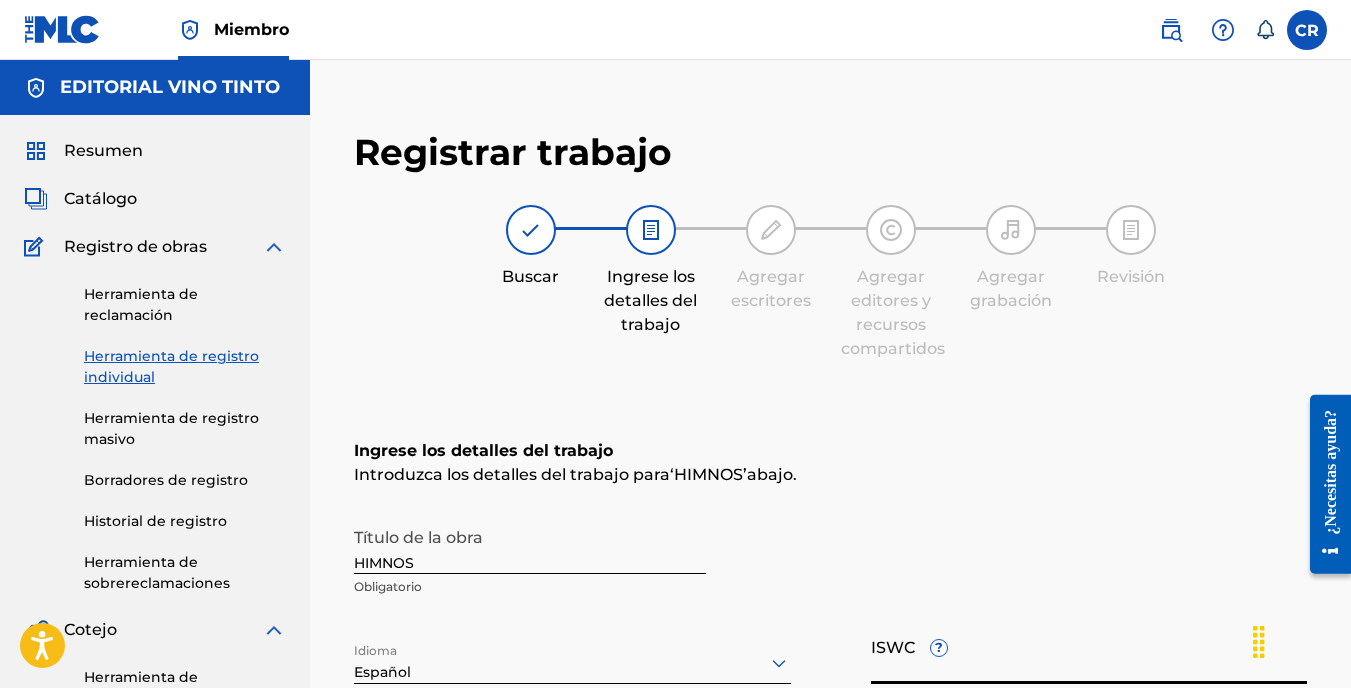 scroll, scrollTop: 381, scrollLeft: 0, axis: vertical 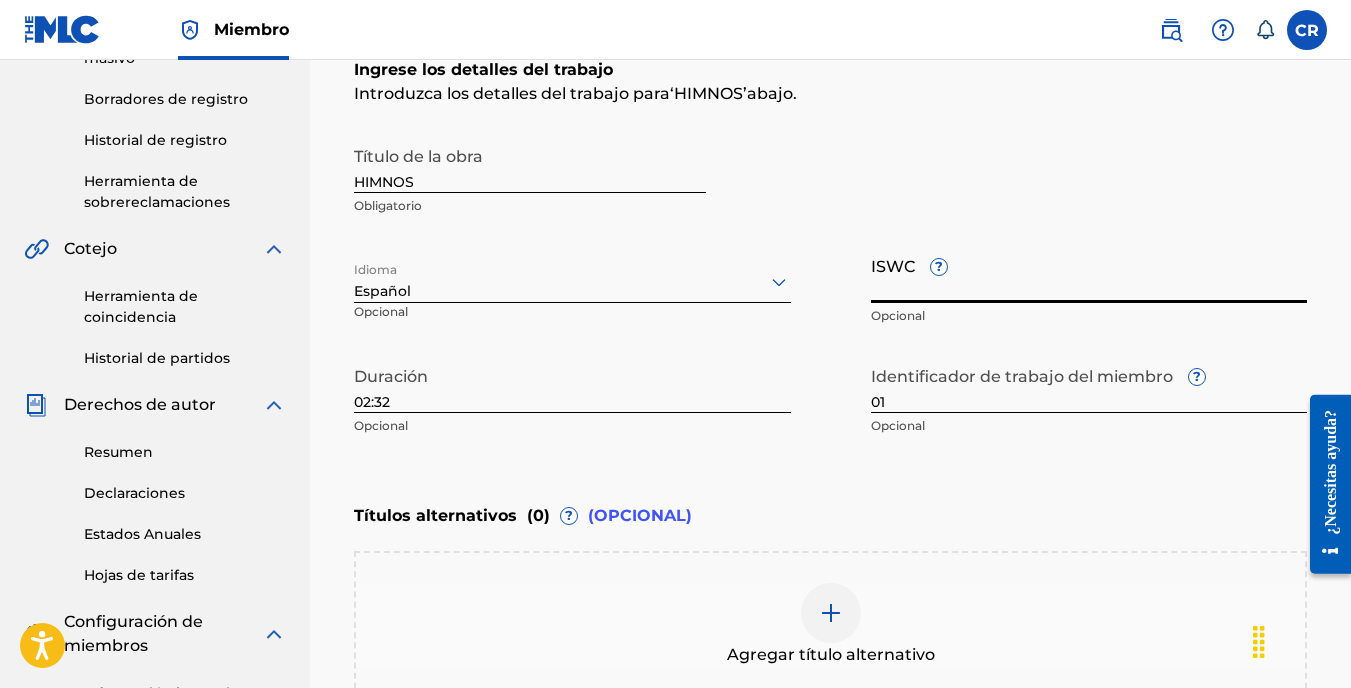 click on "ISWC   ?" at bounding box center (1089, 274) 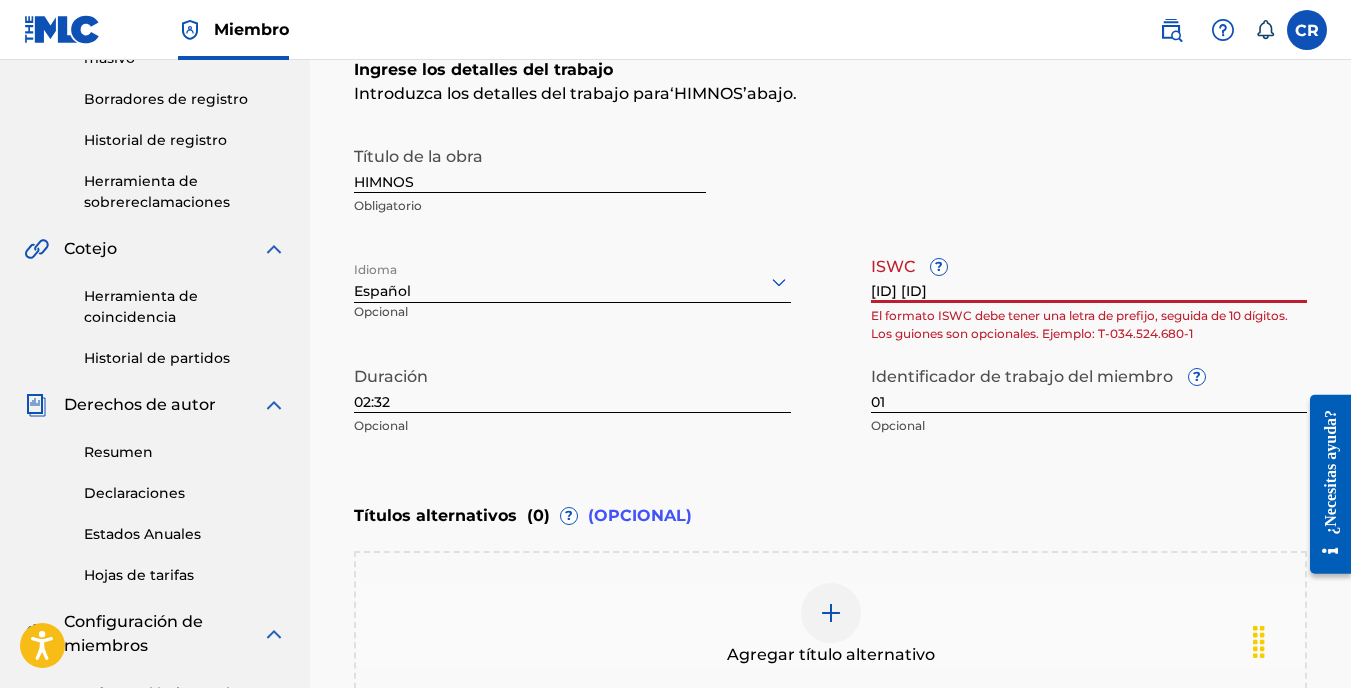 click on "[ID] [ID]" at bounding box center [1089, 274] 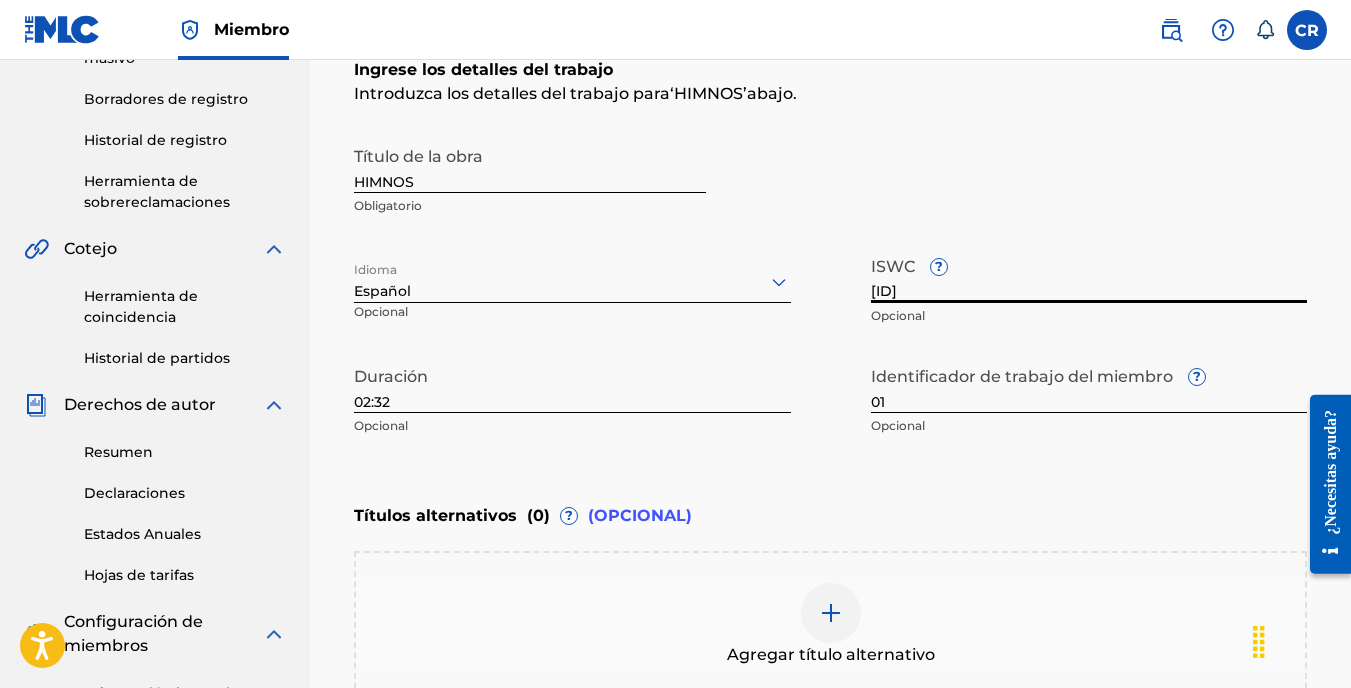 type on "[ID]" 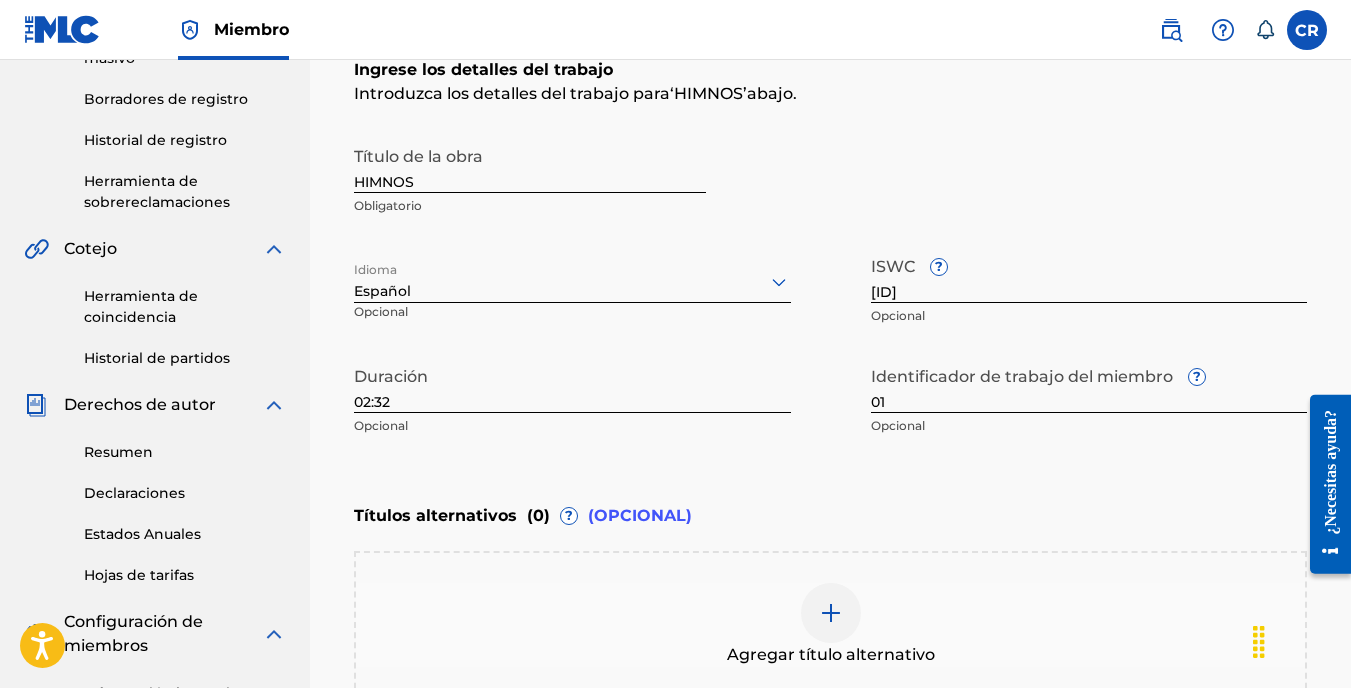 click on "Títulos alternativos ( 0 ) ? (OPCIONAL)" at bounding box center [830, 516] 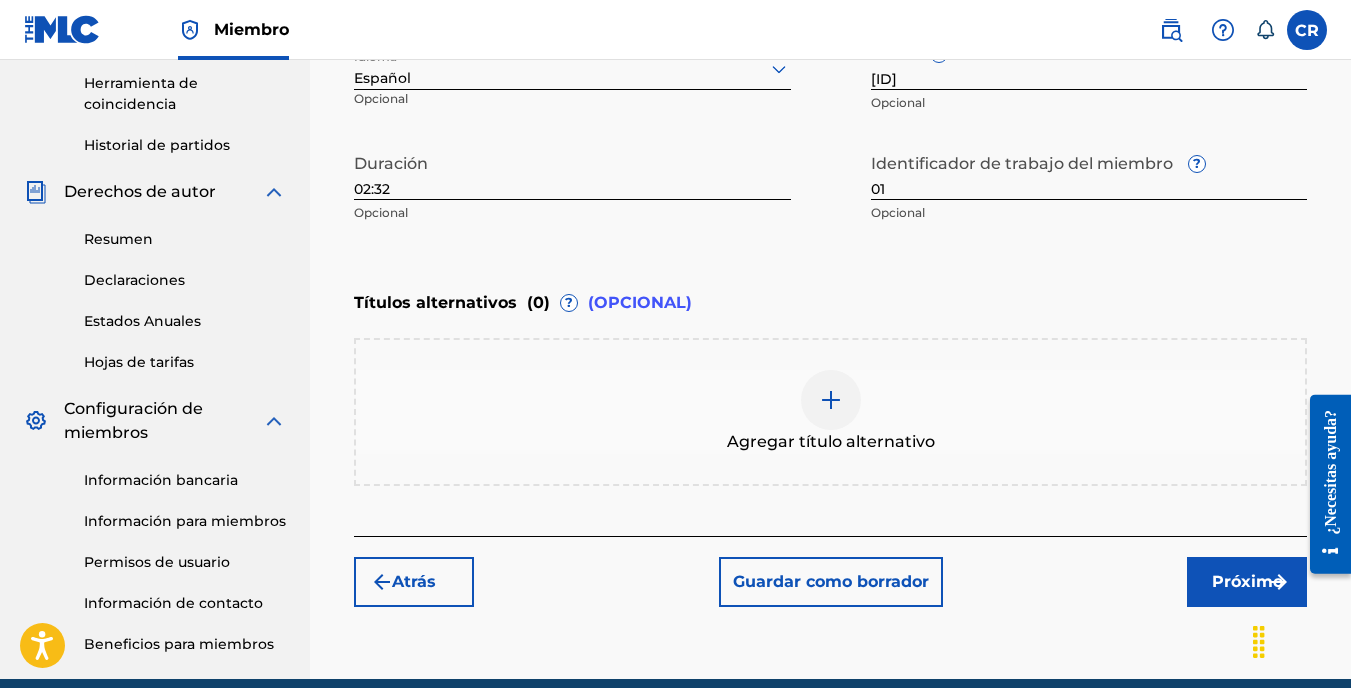 scroll, scrollTop: 600, scrollLeft: 0, axis: vertical 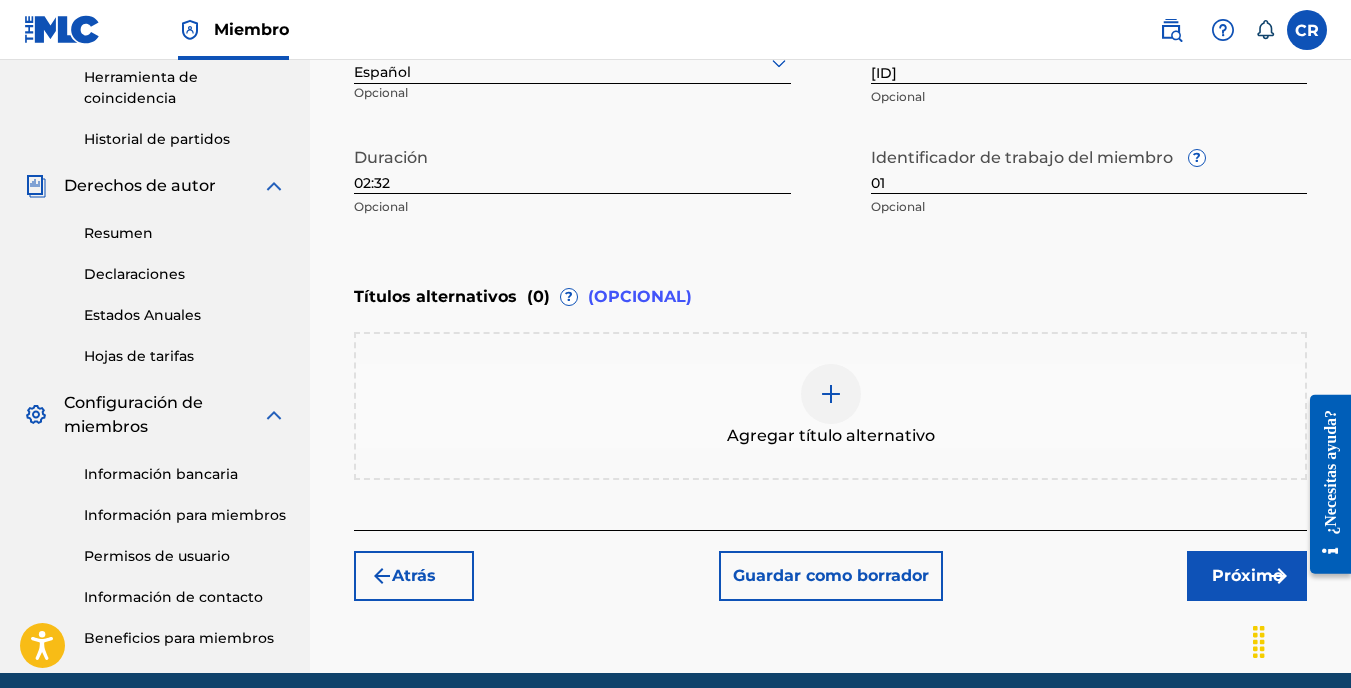 click on "Próximo" at bounding box center (1247, 576) 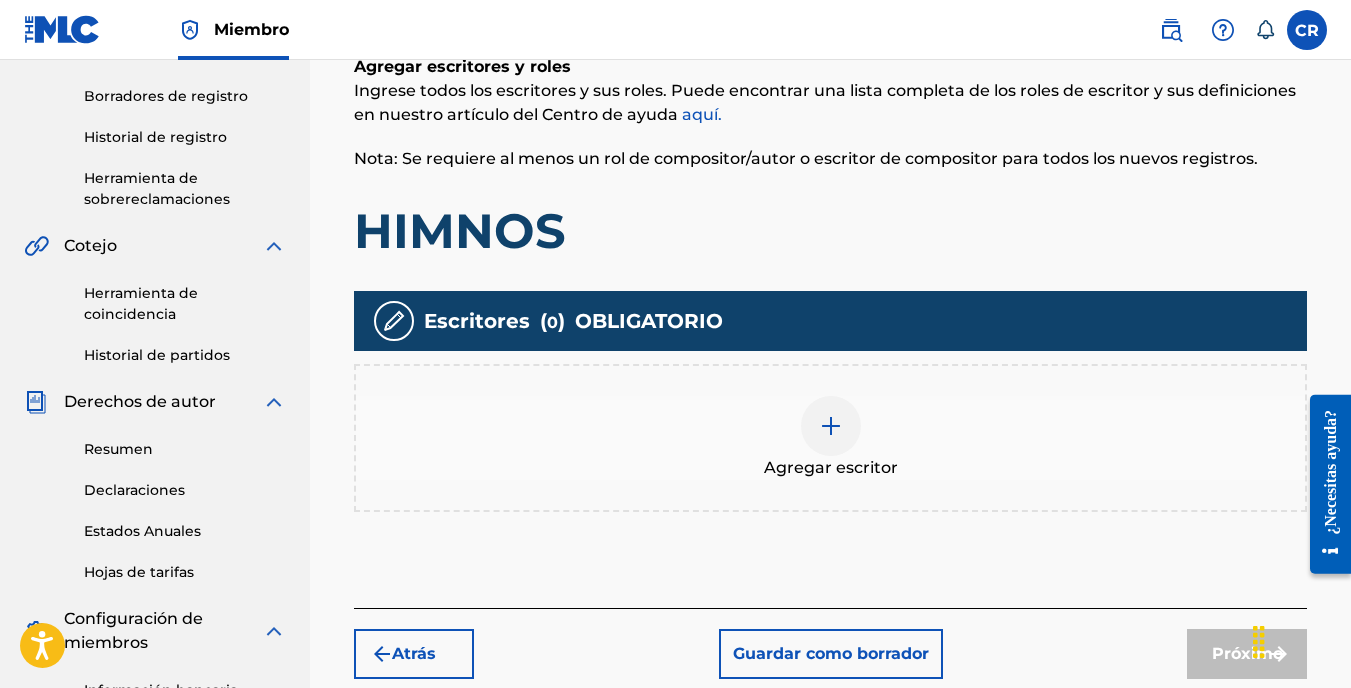 scroll, scrollTop: 390, scrollLeft: 0, axis: vertical 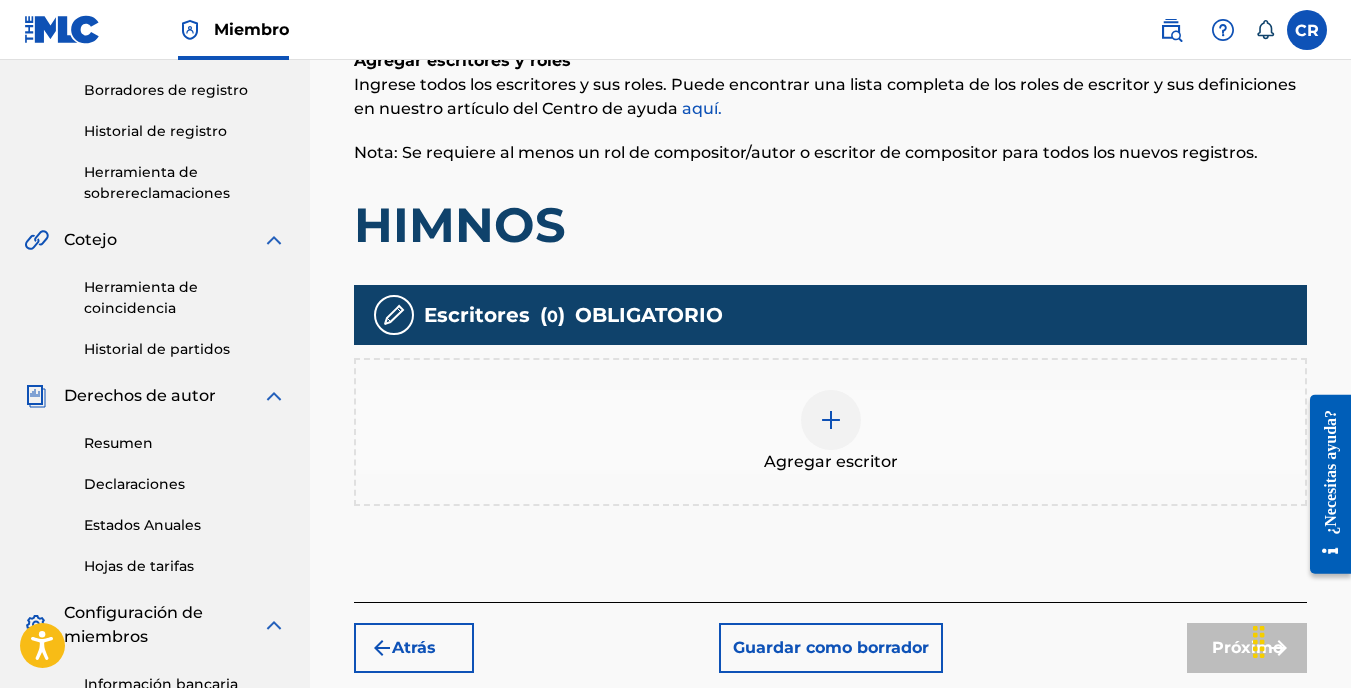click at bounding box center (831, 420) 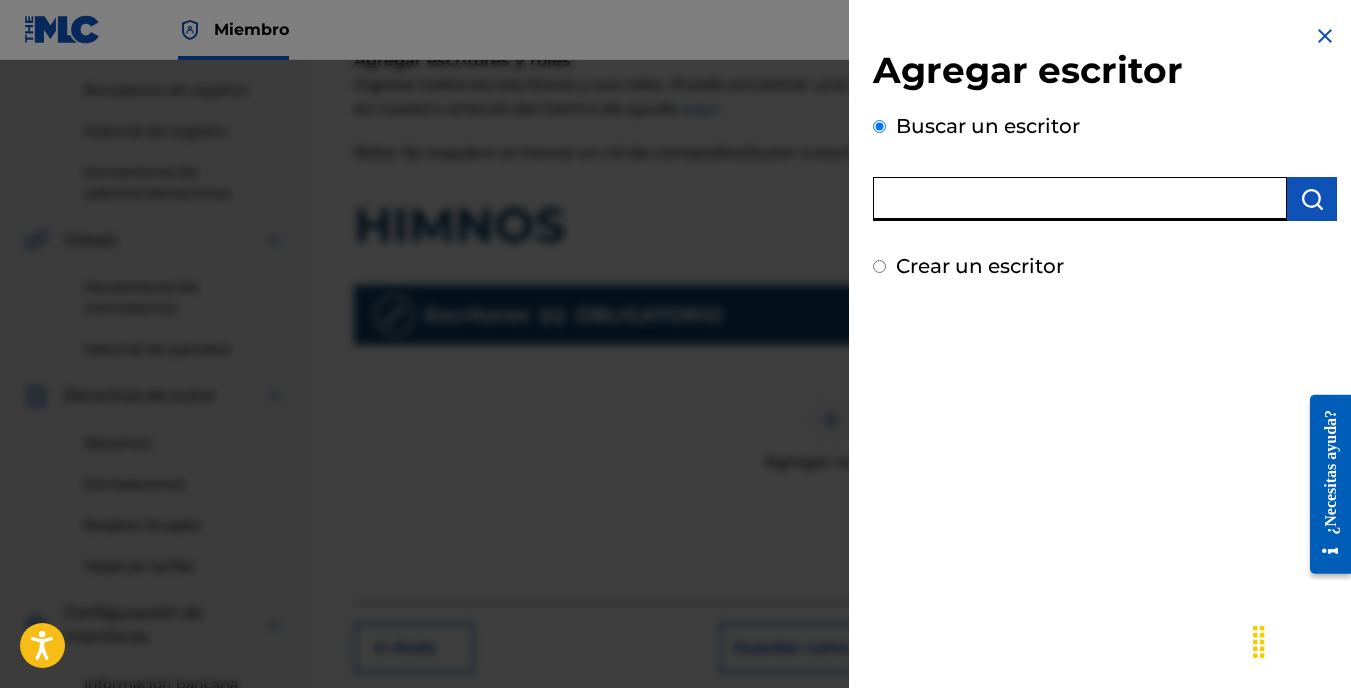 click at bounding box center (1080, 199) 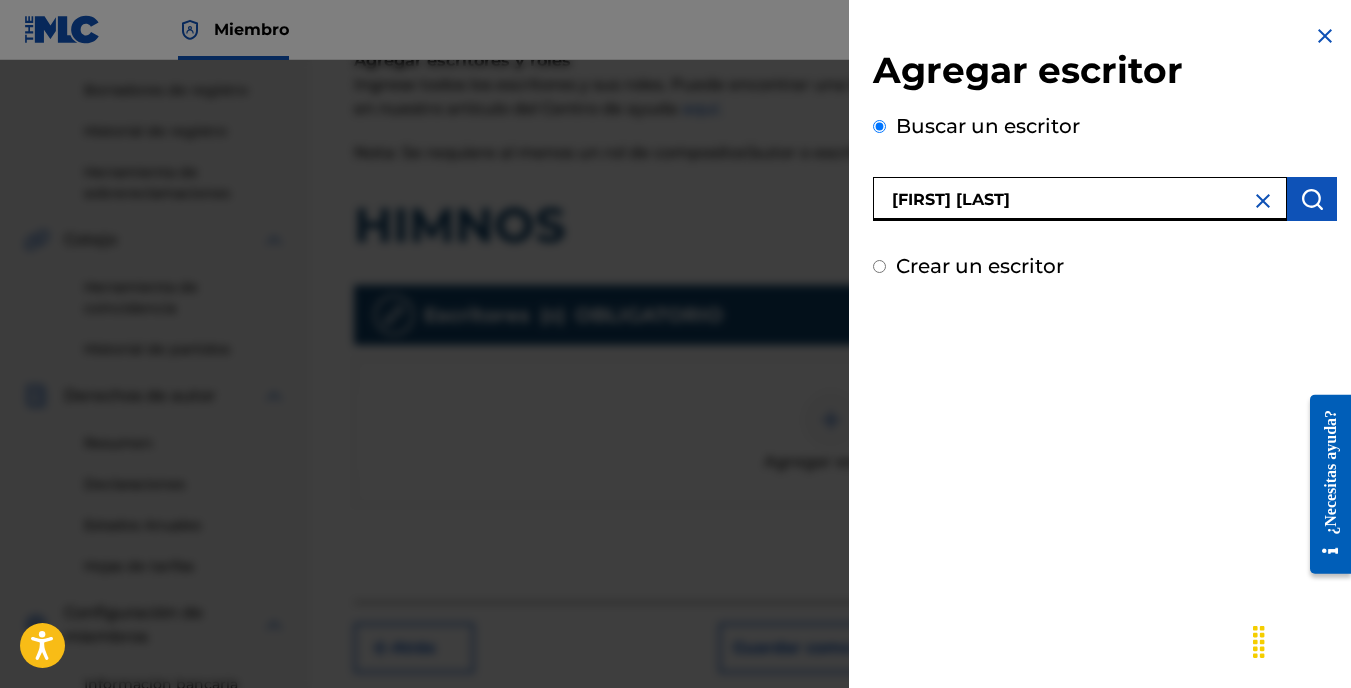 type on "[FIRST] [LAST]" 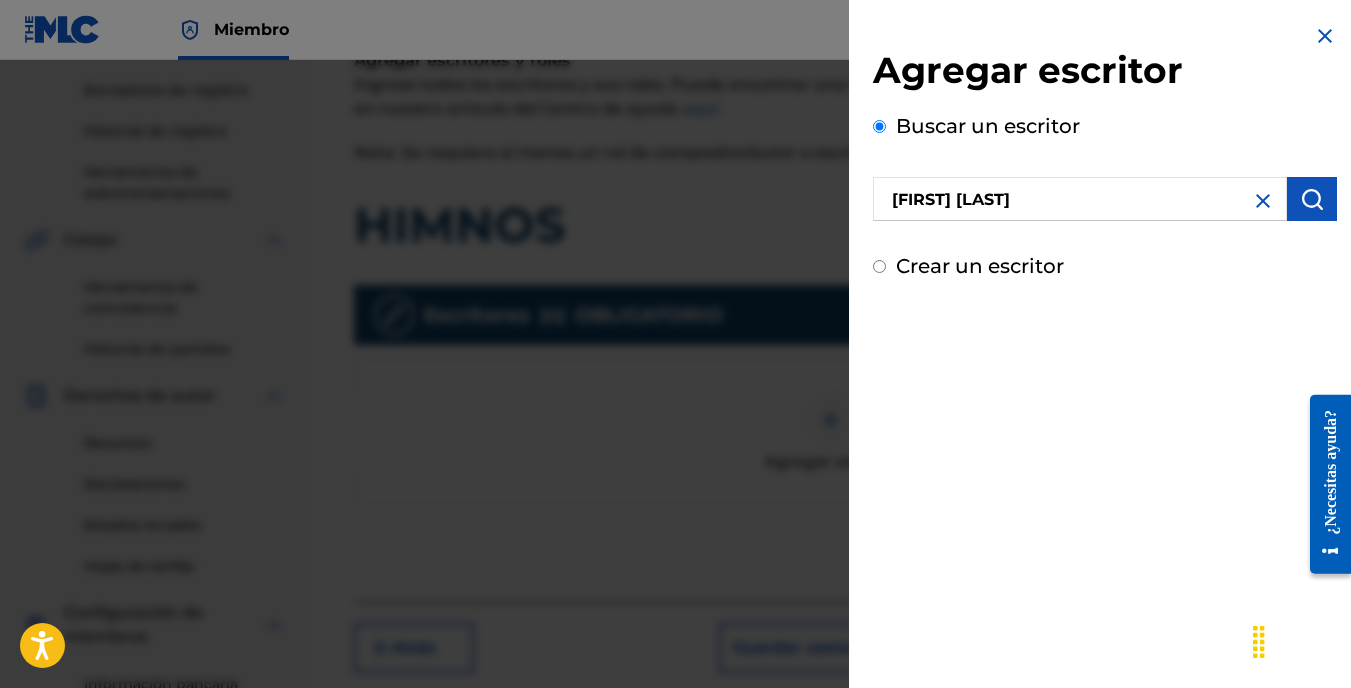 click at bounding box center (1312, 199) 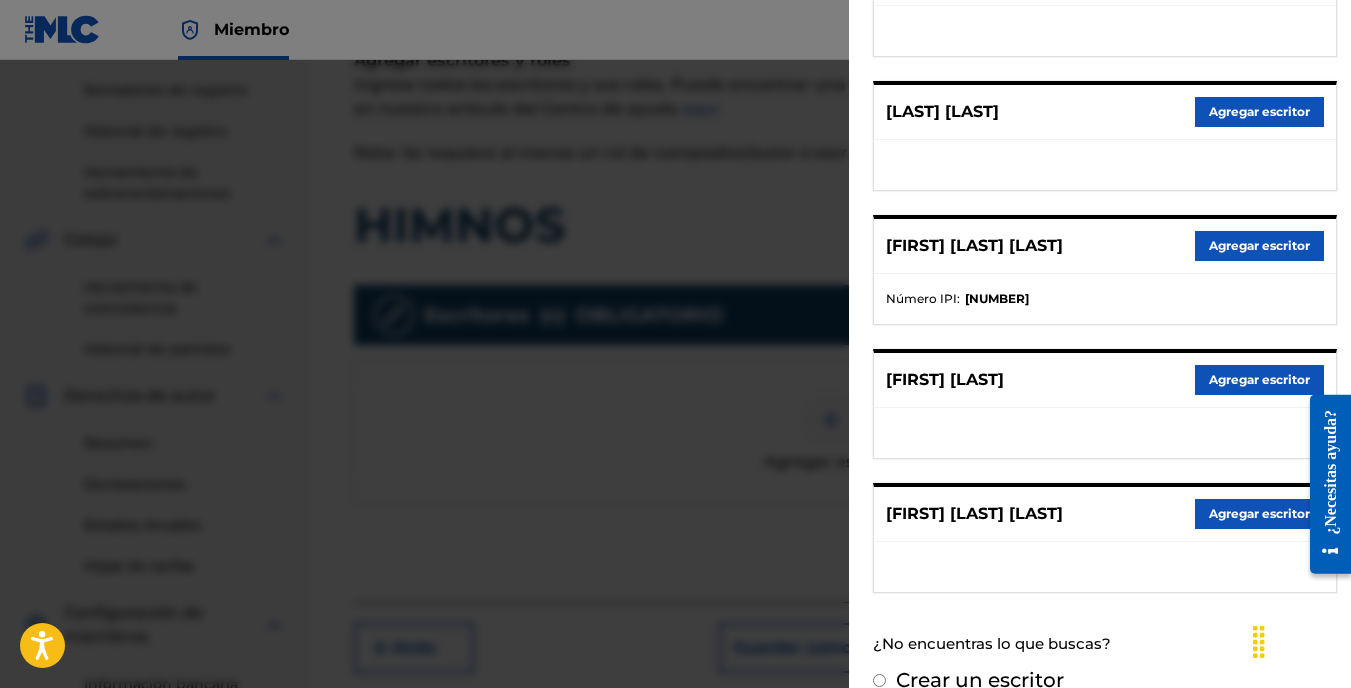 scroll, scrollTop: 390, scrollLeft: 0, axis: vertical 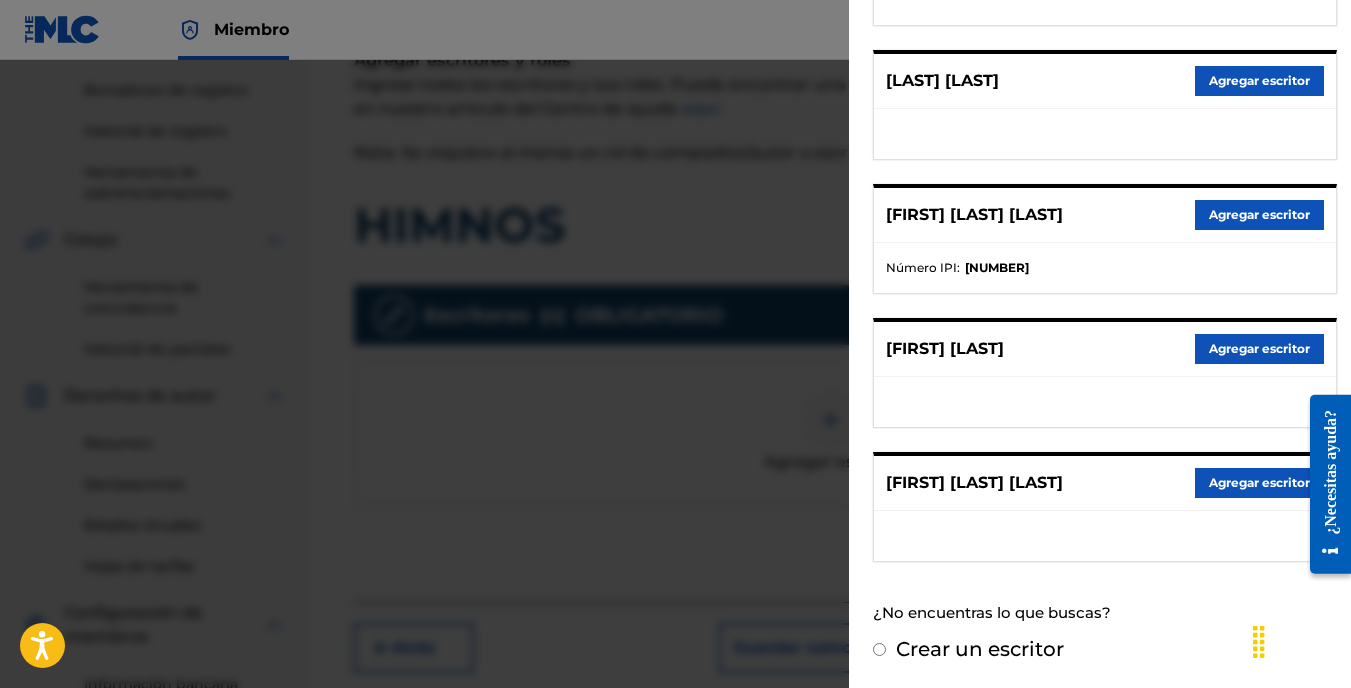 click on "Crear un escritor" at bounding box center [879, 649] 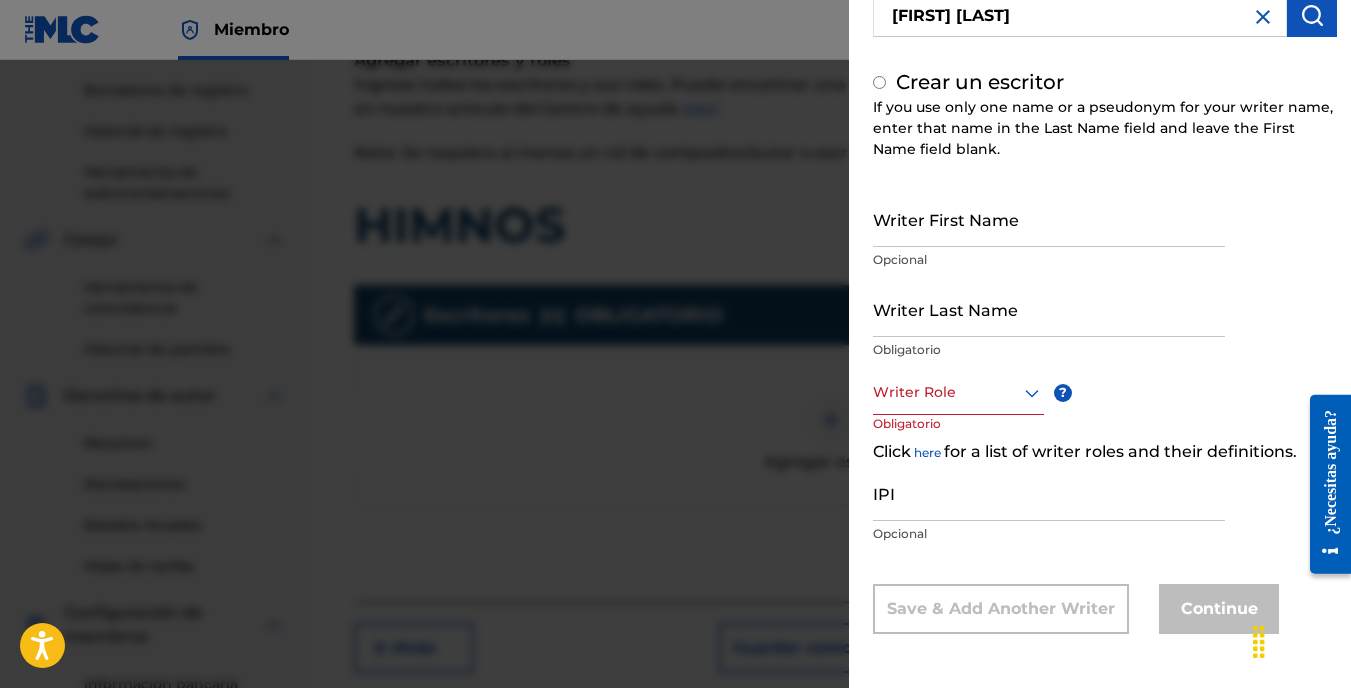 radio on "false" 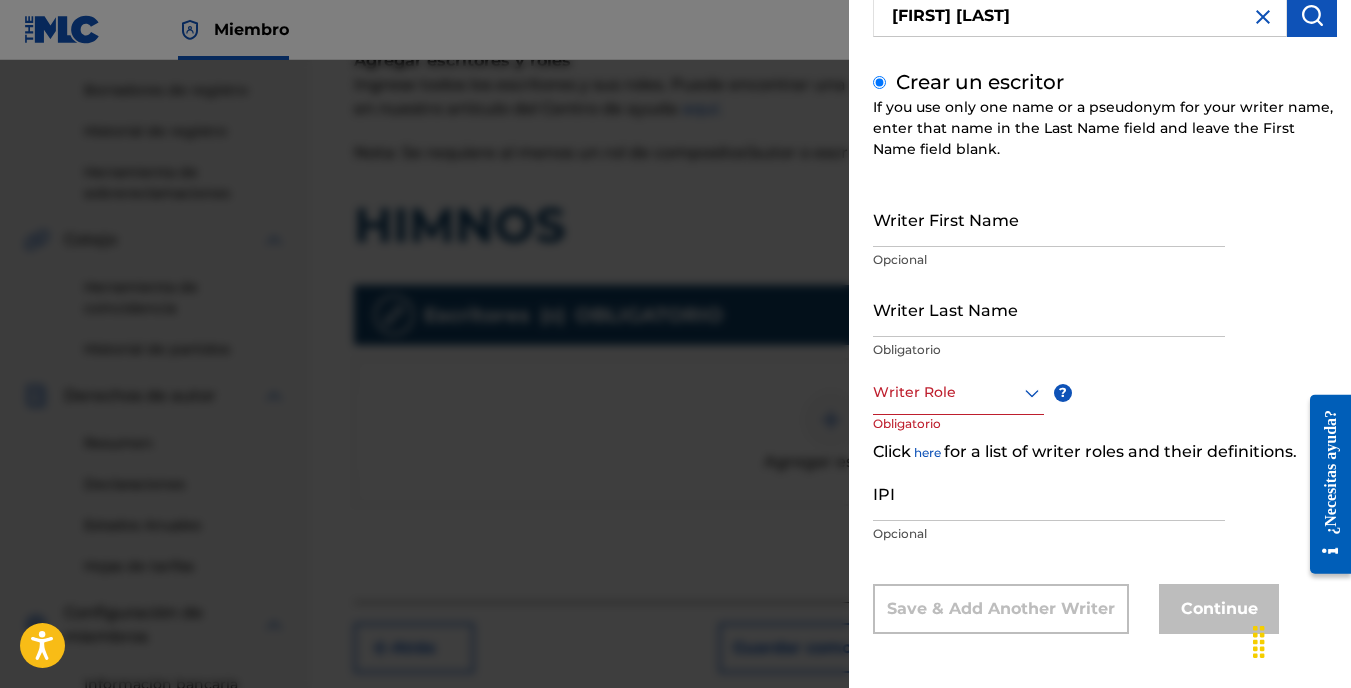 scroll, scrollTop: 208, scrollLeft: 0, axis: vertical 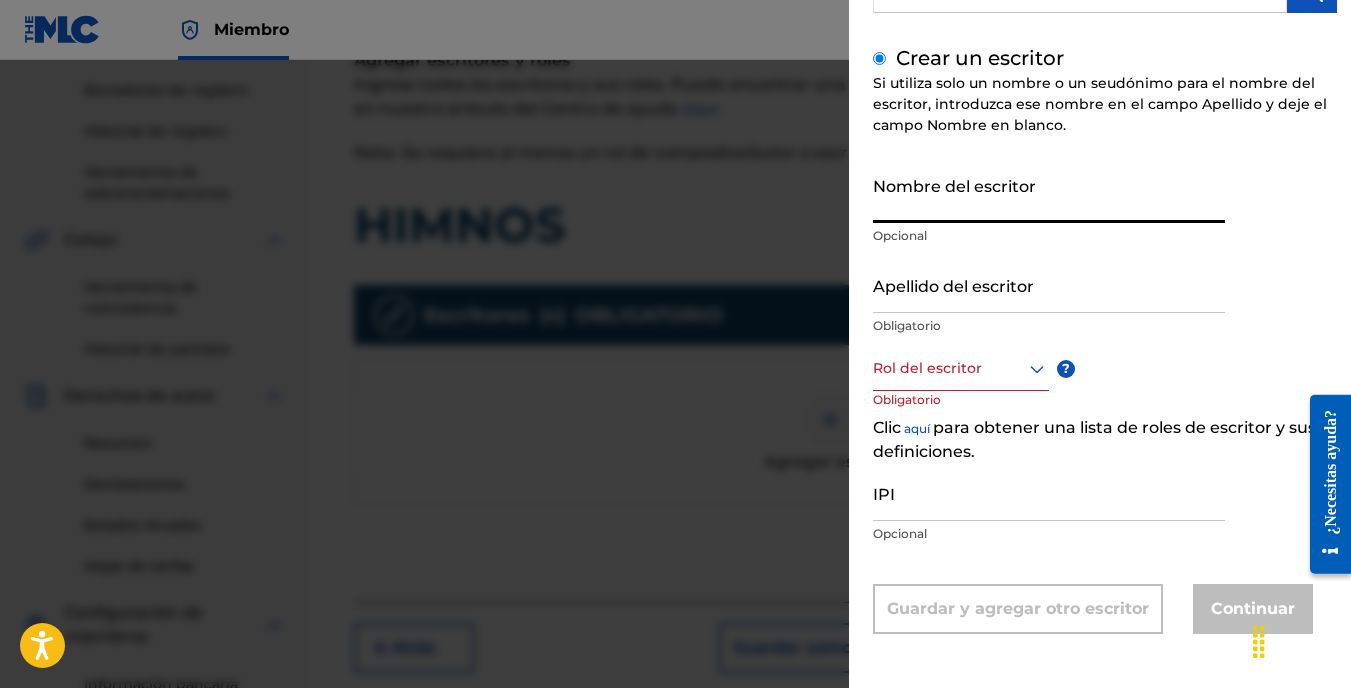click on "Nombre del escritor" at bounding box center (1049, 194) 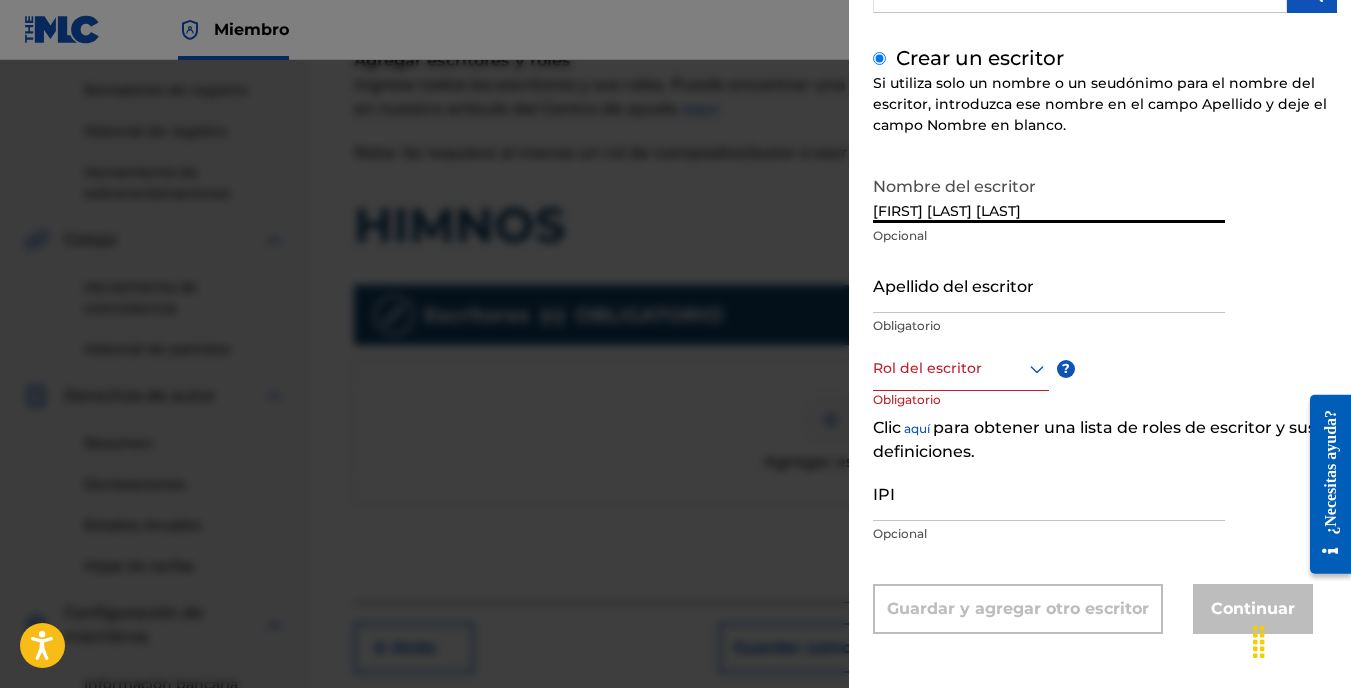 type on "[FIRST] [LAST] [LAST]" 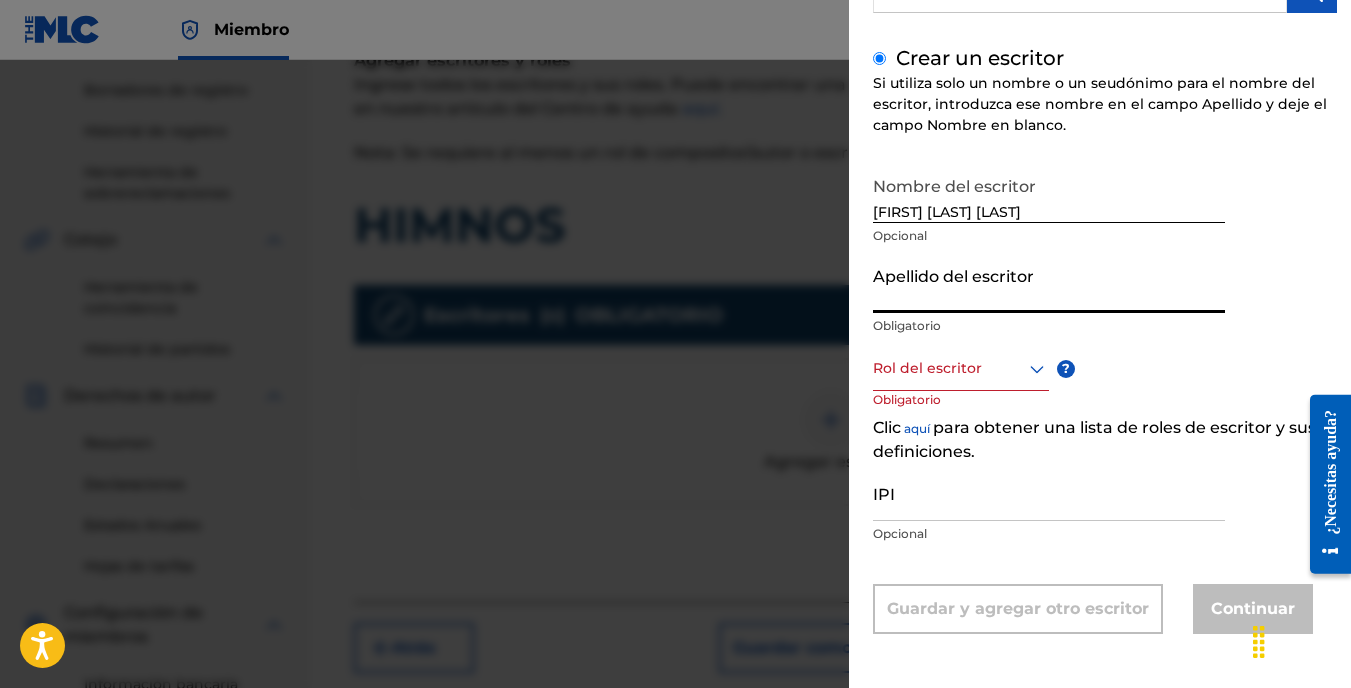 click on "Apellido del escritor" at bounding box center (1049, 284) 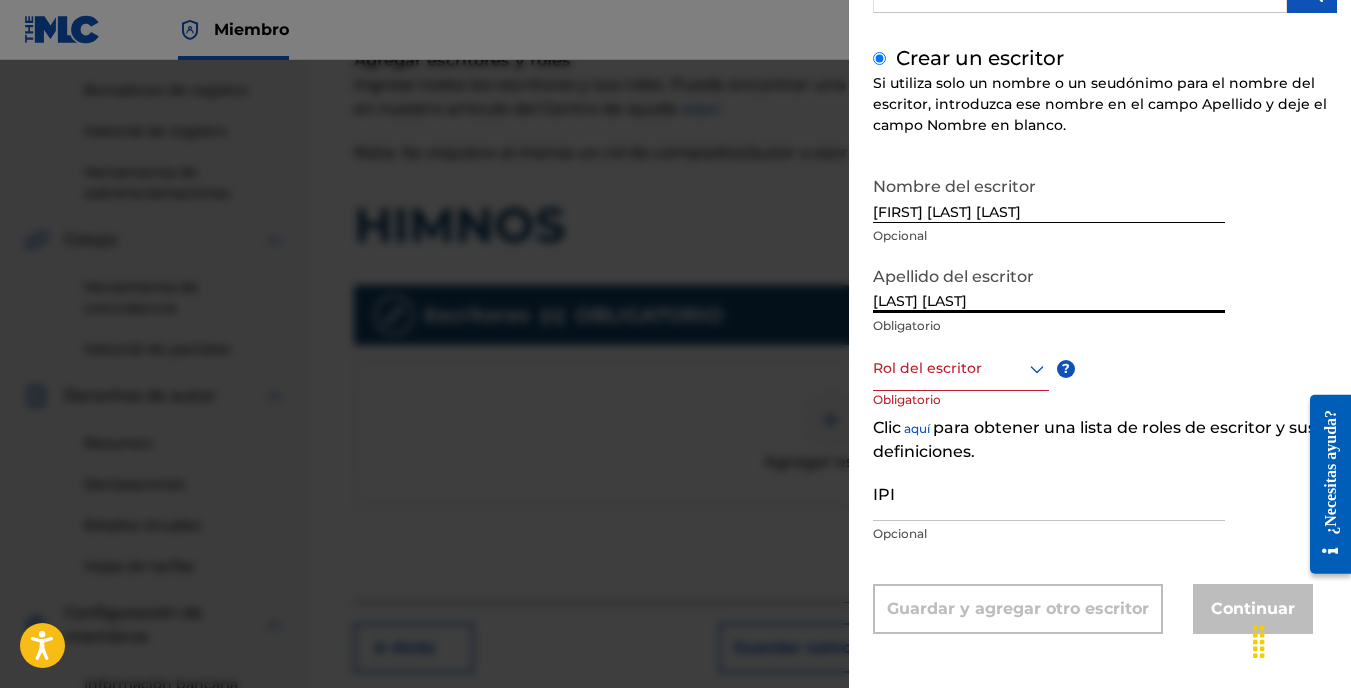 type on "[LAST] [LAST]" 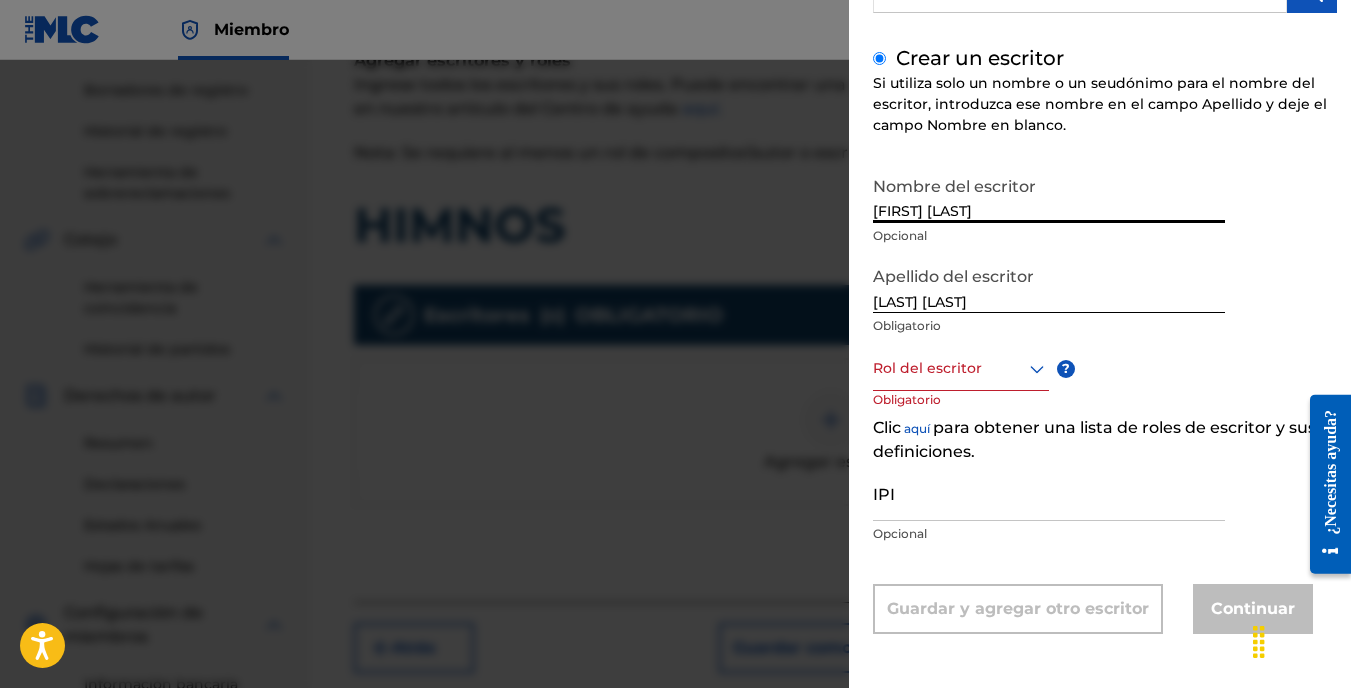 type on "[FIRST] [LAST]" 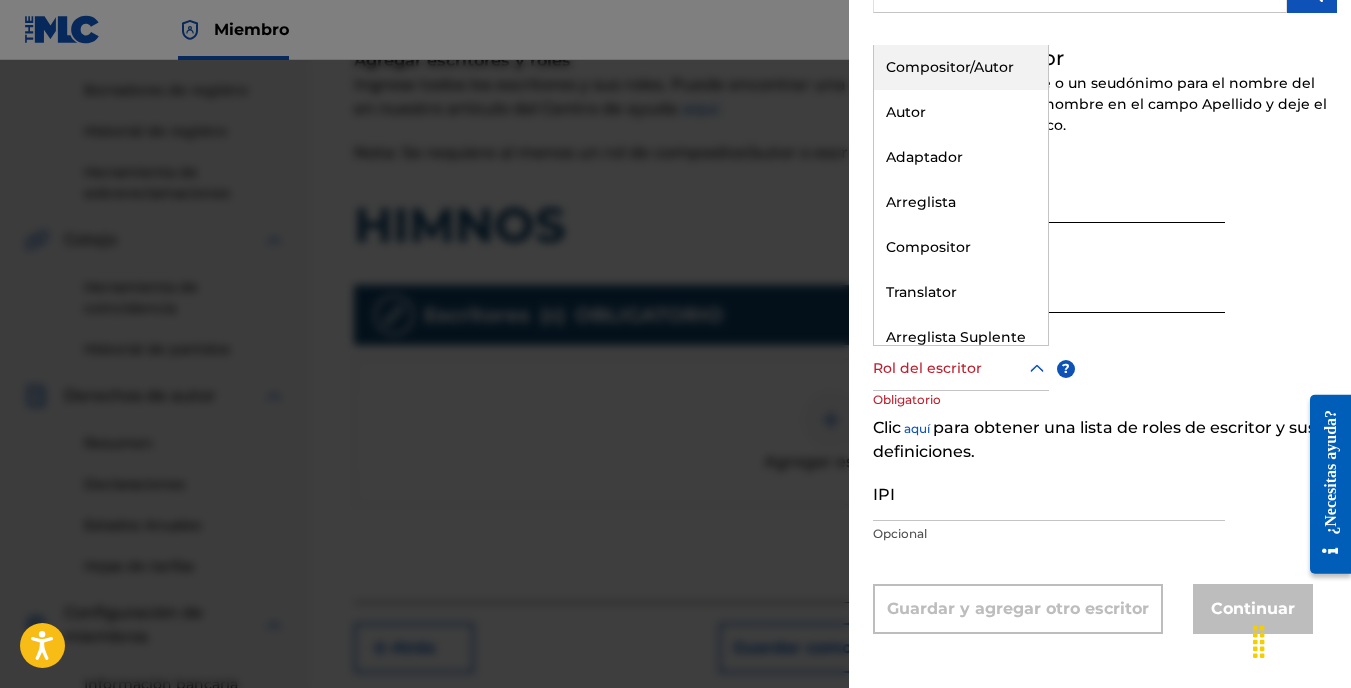 click on "Compositor/Autor" at bounding box center (961, 67) 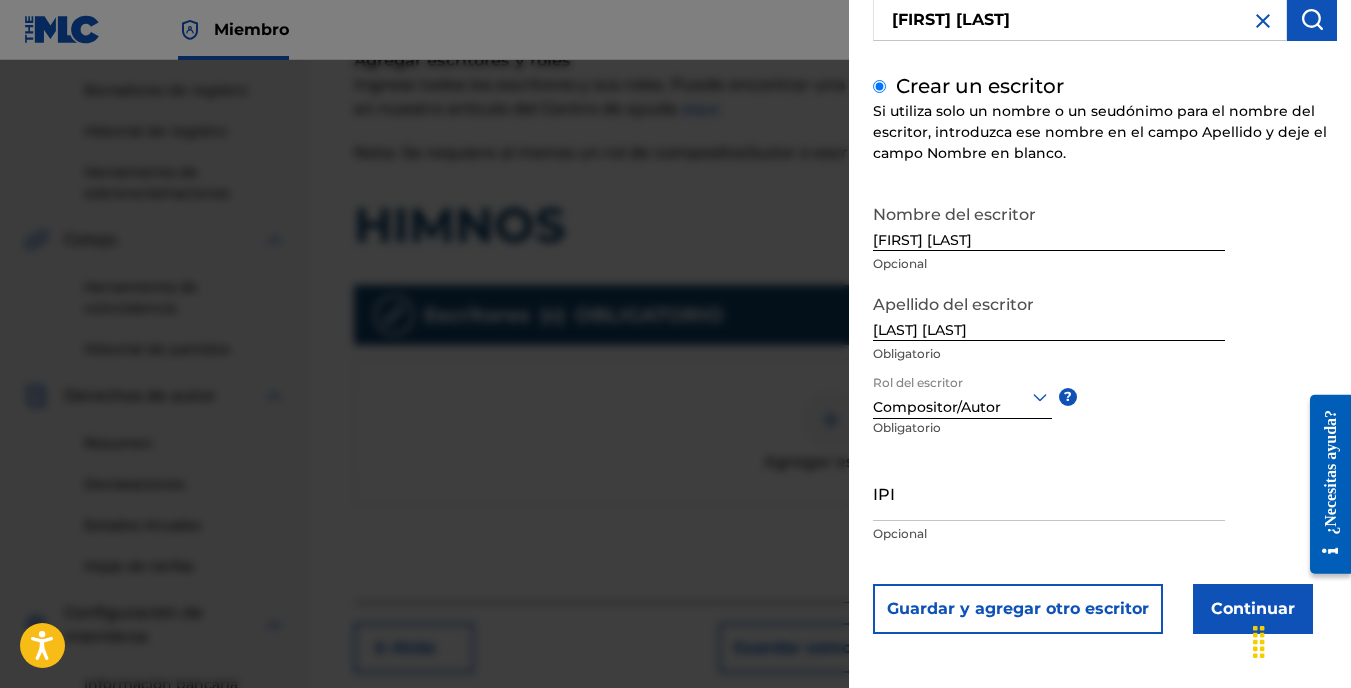 click on "IPI" at bounding box center [1049, 492] 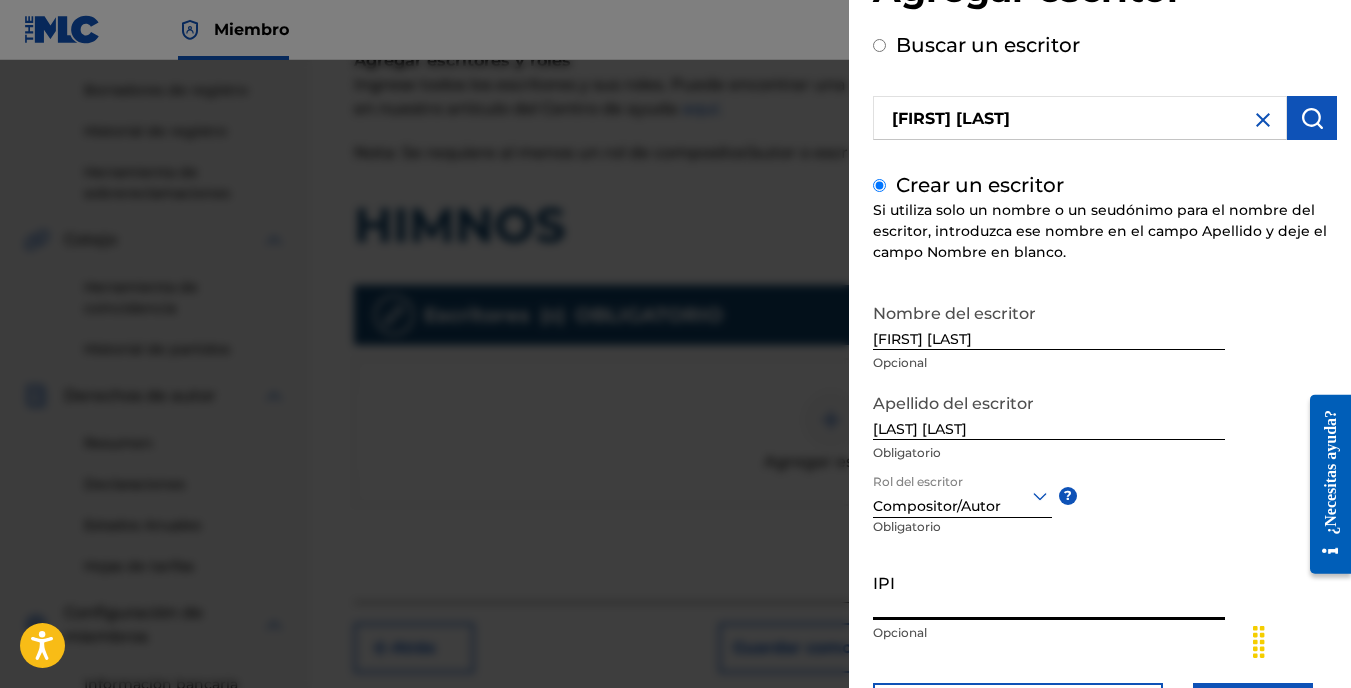 scroll, scrollTop: 0, scrollLeft: 0, axis: both 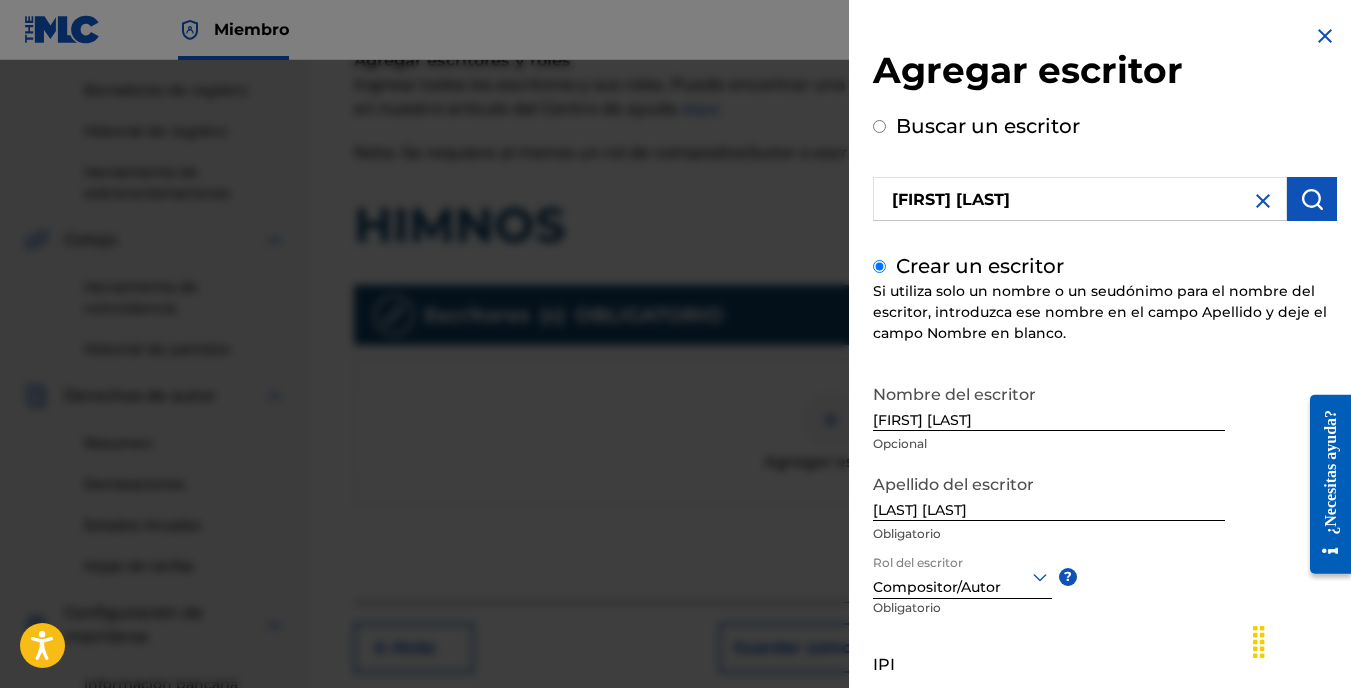 click on "Crear un escritor" at bounding box center [879, 266] 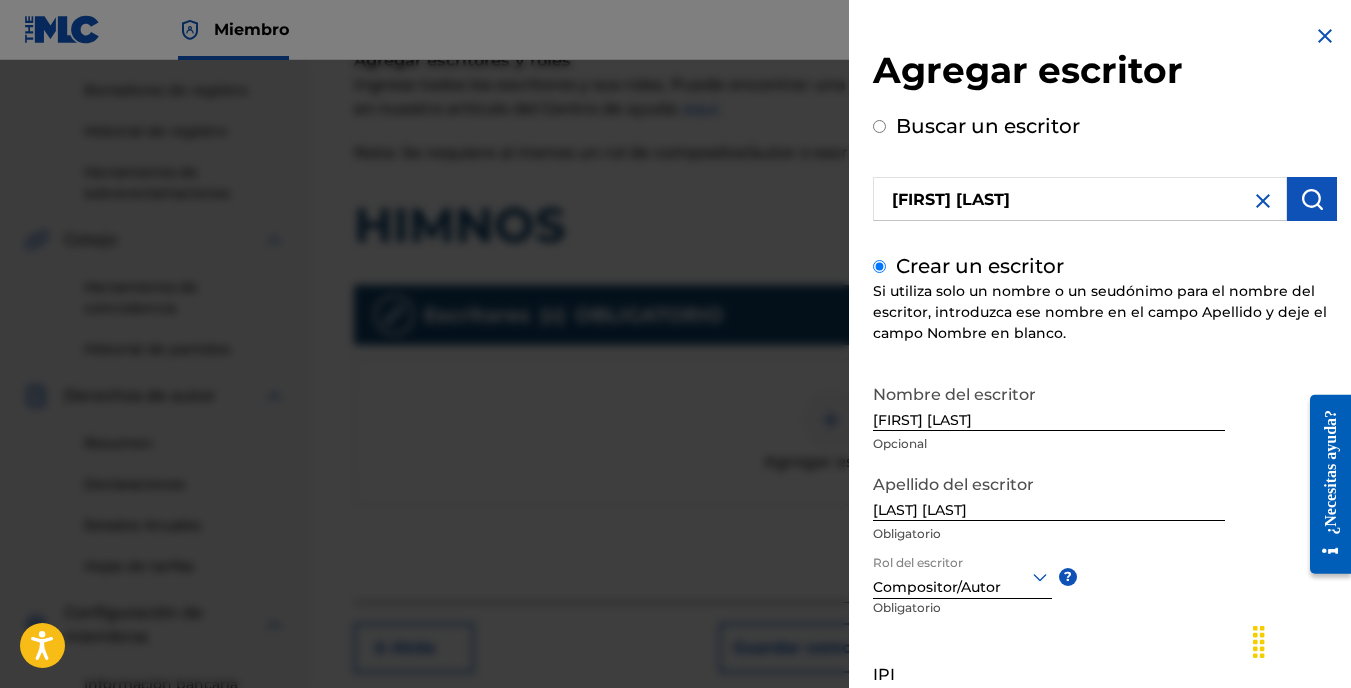 click on "Buscar un escritor" at bounding box center [879, 126] 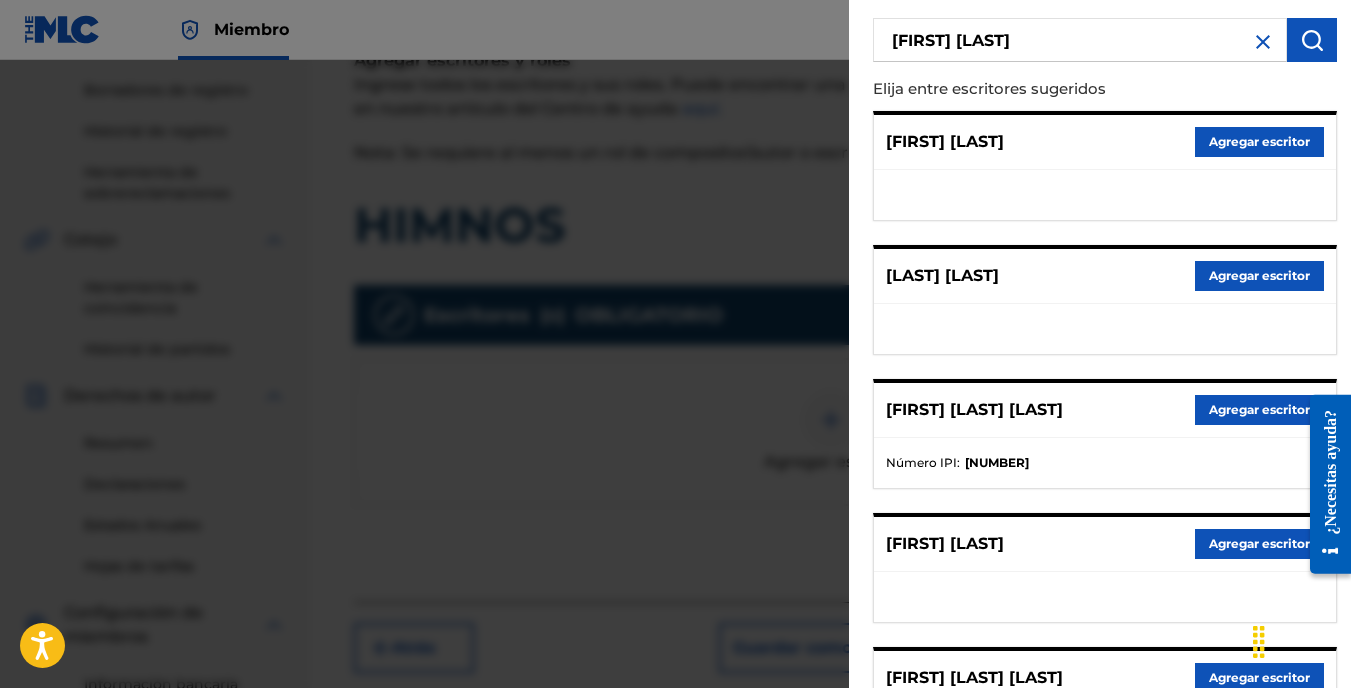 scroll, scrollTop: 200, scrollLeft: 0, axis: vertical 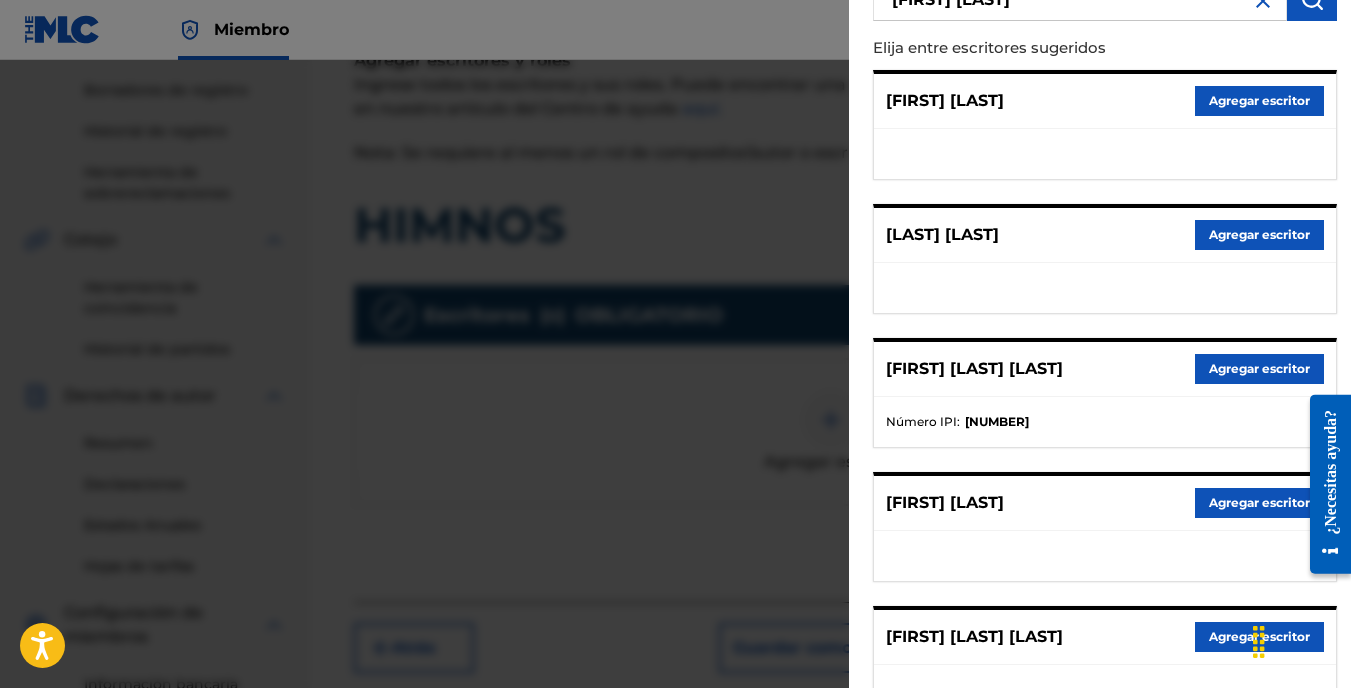 click on "Agregar escritor" at bounding box center (1259, 369) 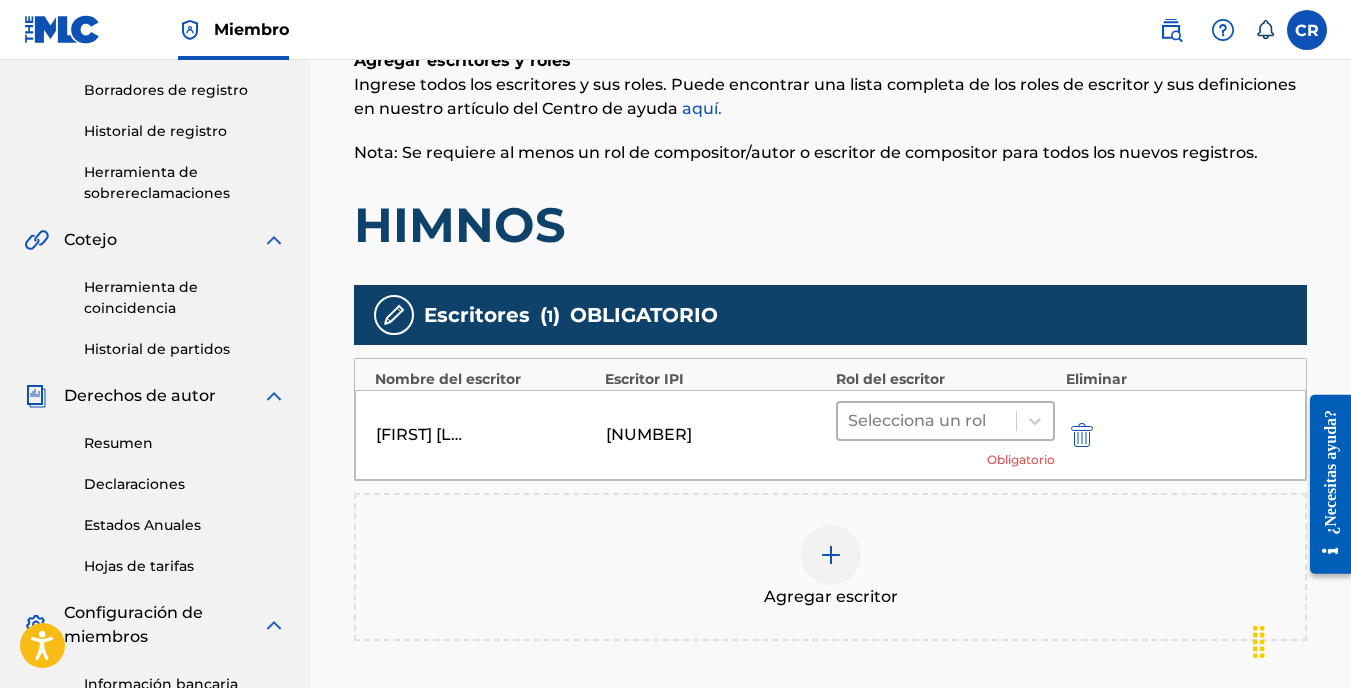 click at bounding box center (927, 421) 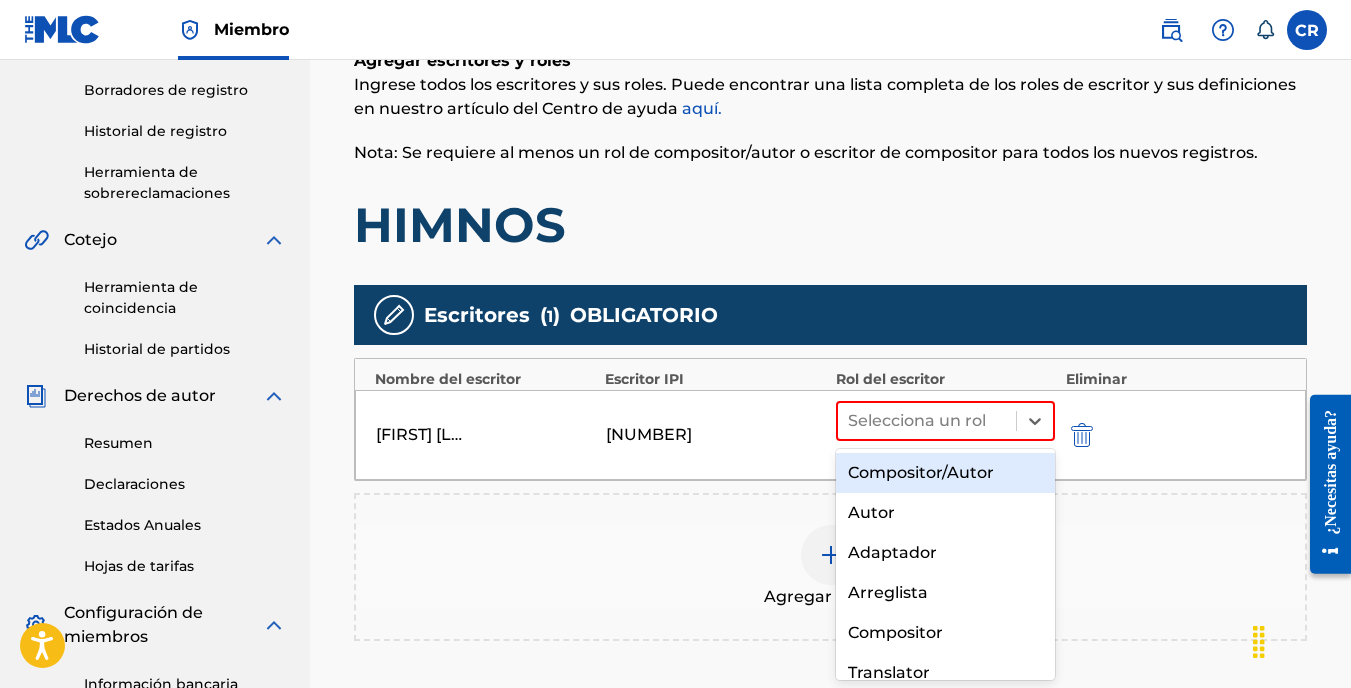 click on "Compositor/Autor" at bounding box center (946, 473) 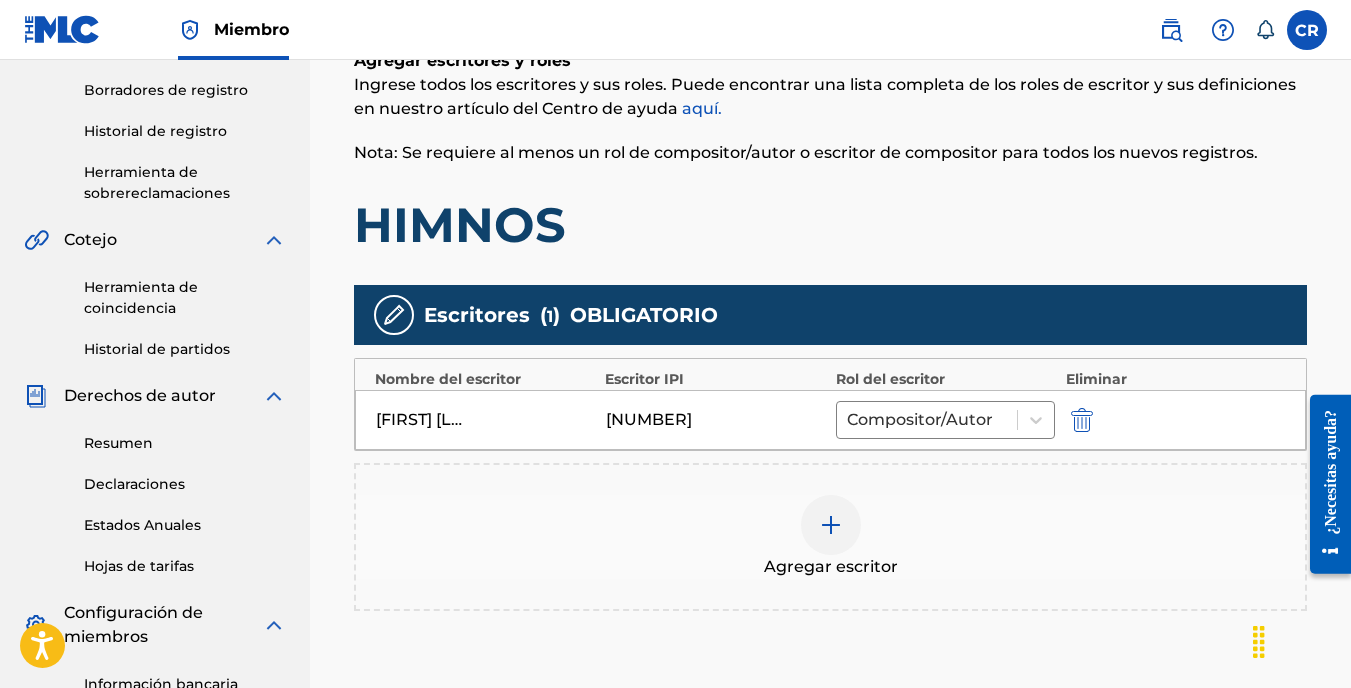 click at bounding box center (831, 525) 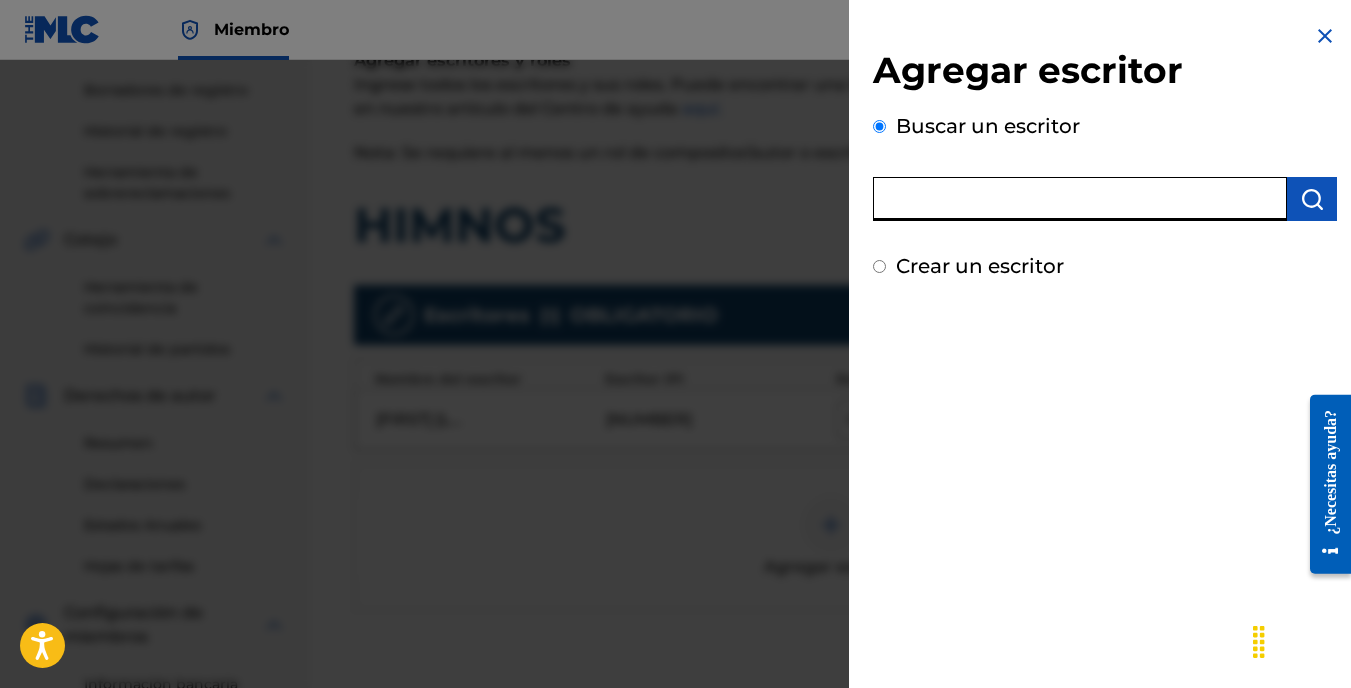 click at bounding box center (1080, 199) 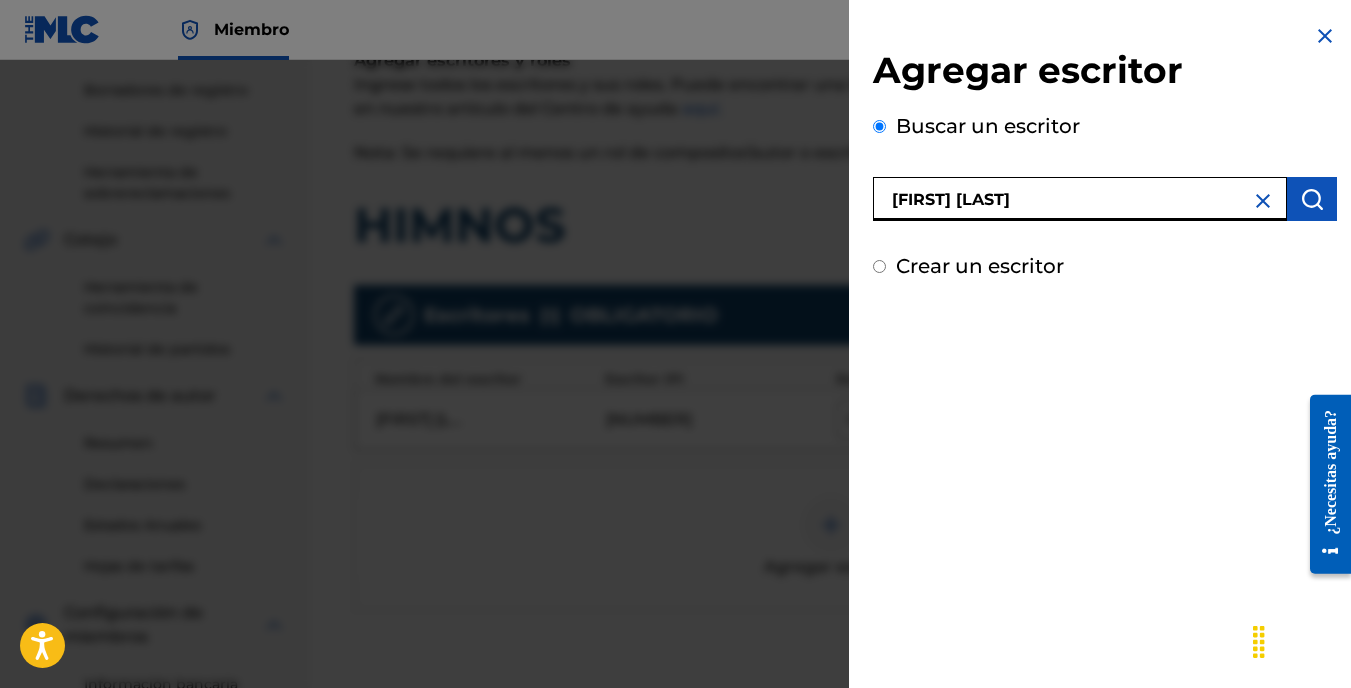 type on "[FIRST] [LAST]" 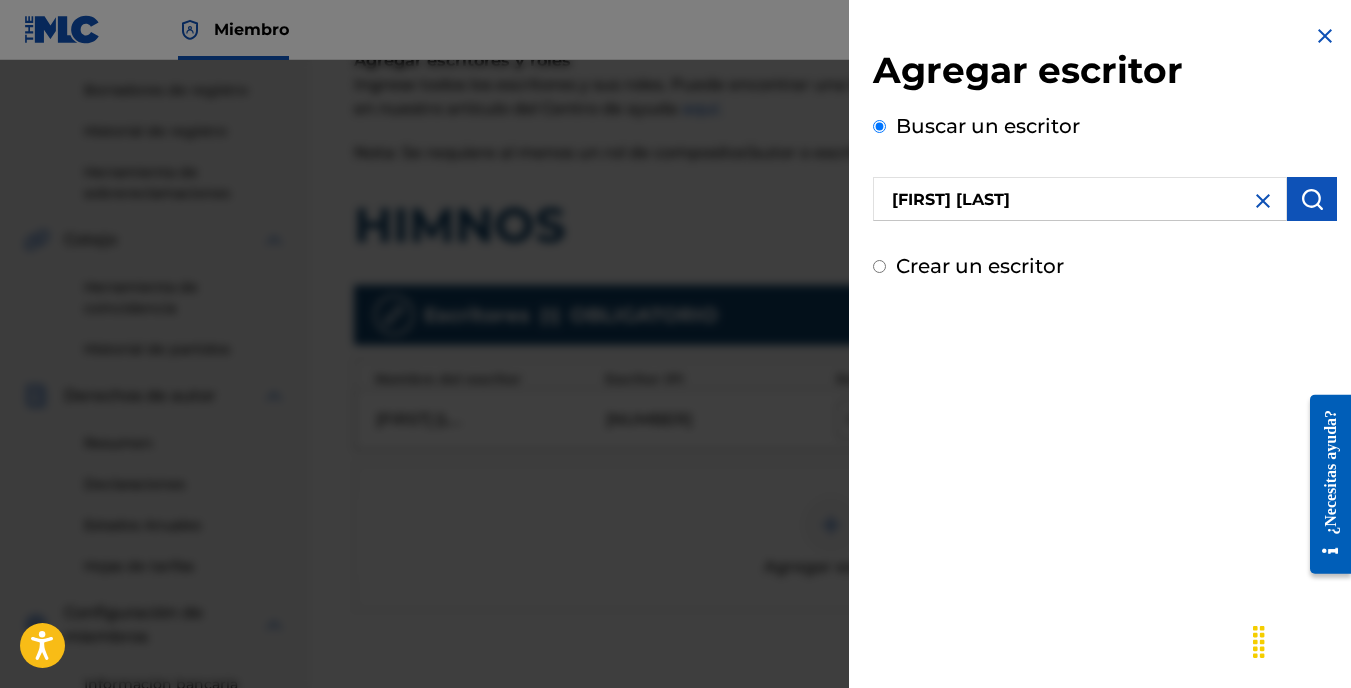 click at bounding box center (1312, 199) 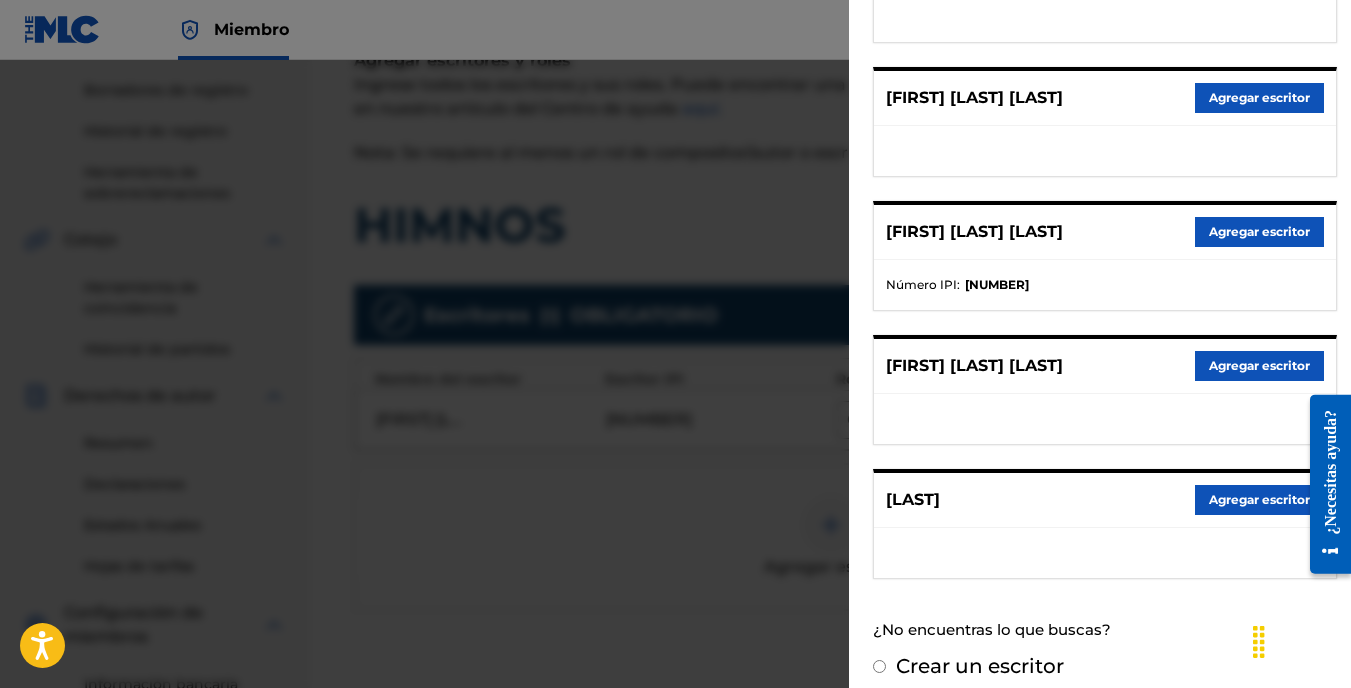 scroll, scrollTop: 354, scrollLeft: 0, axis: vertical 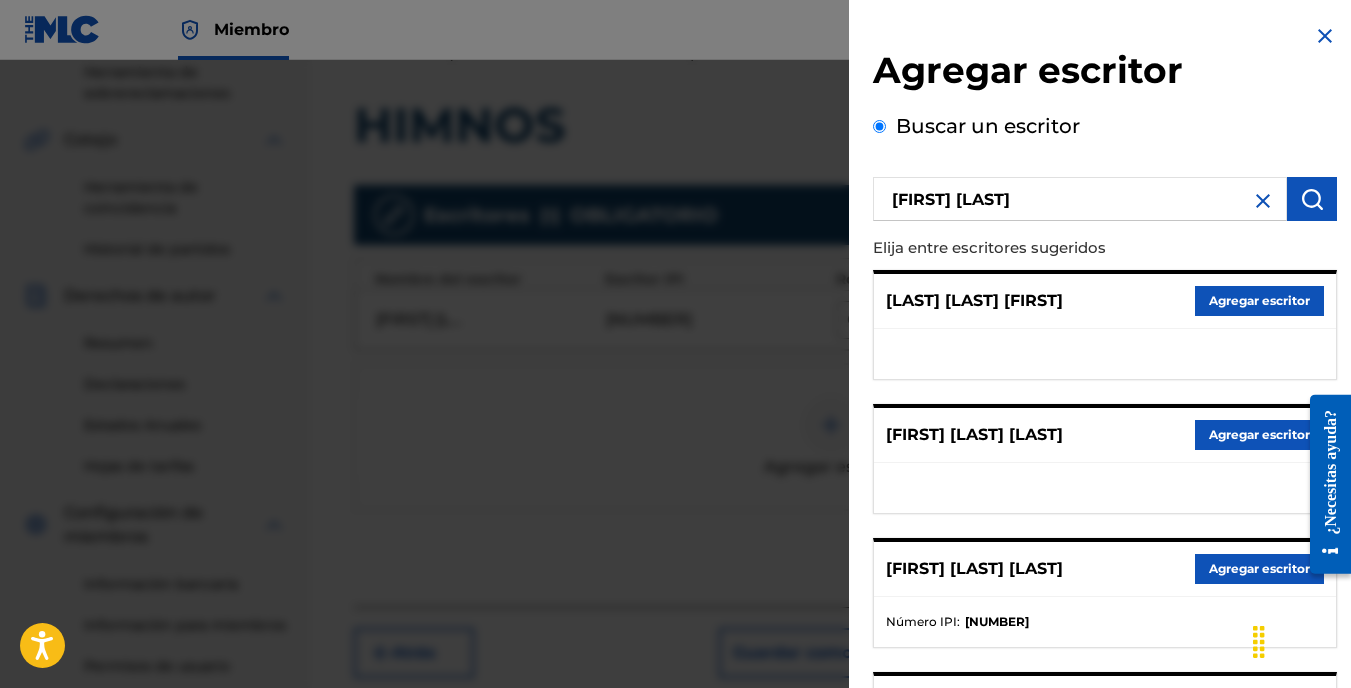 click at bounding box center (1263, 201) 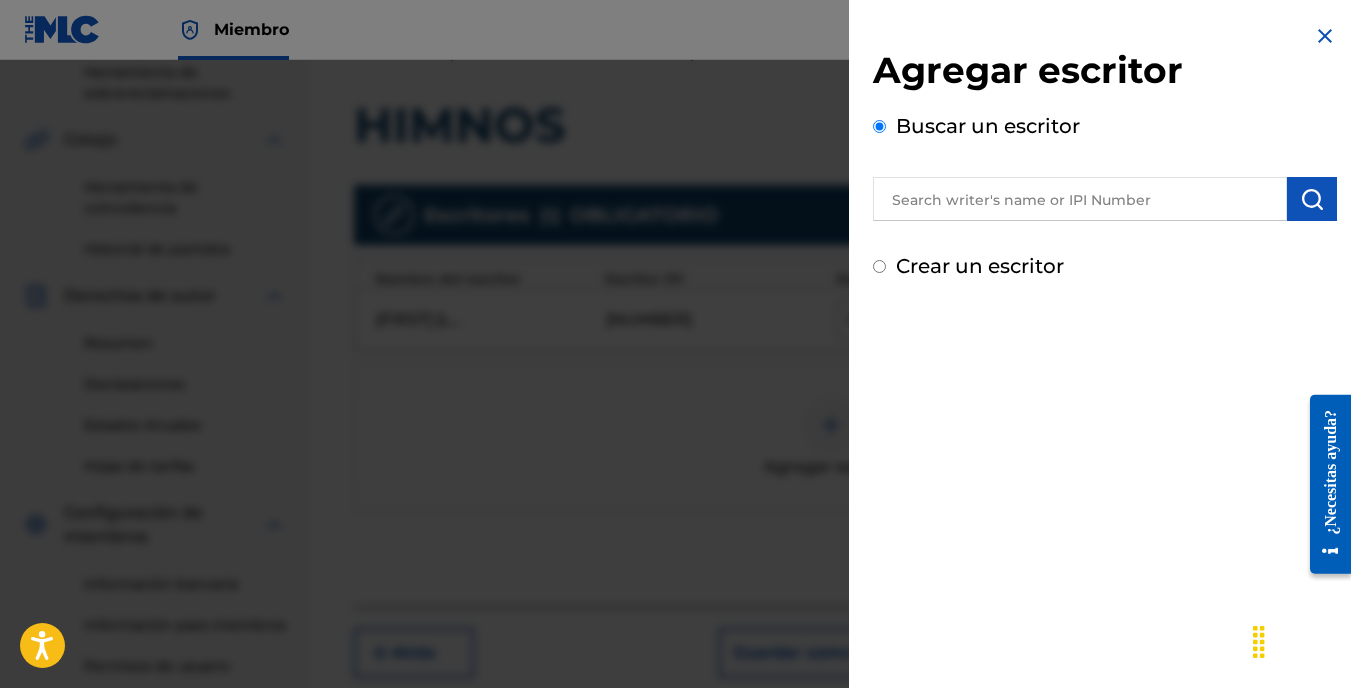click on "Crear un escritor" at bounding box center [879, 266] 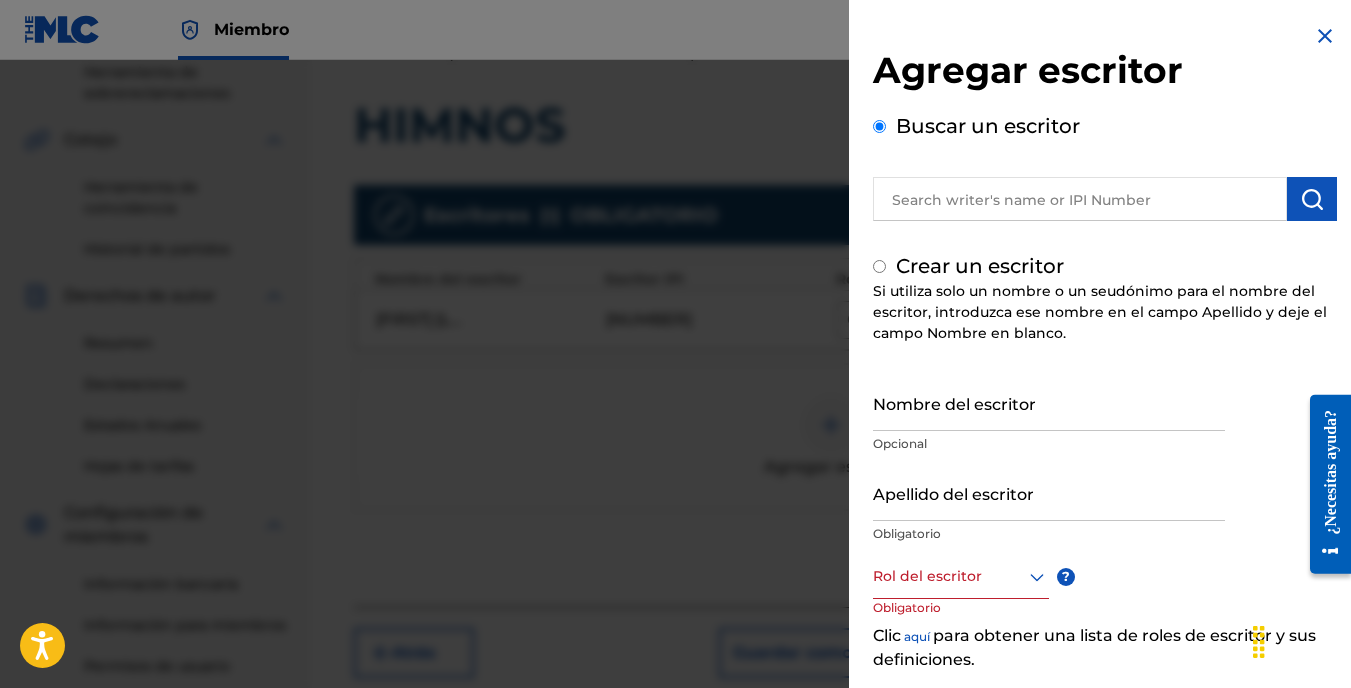 radio on "false" 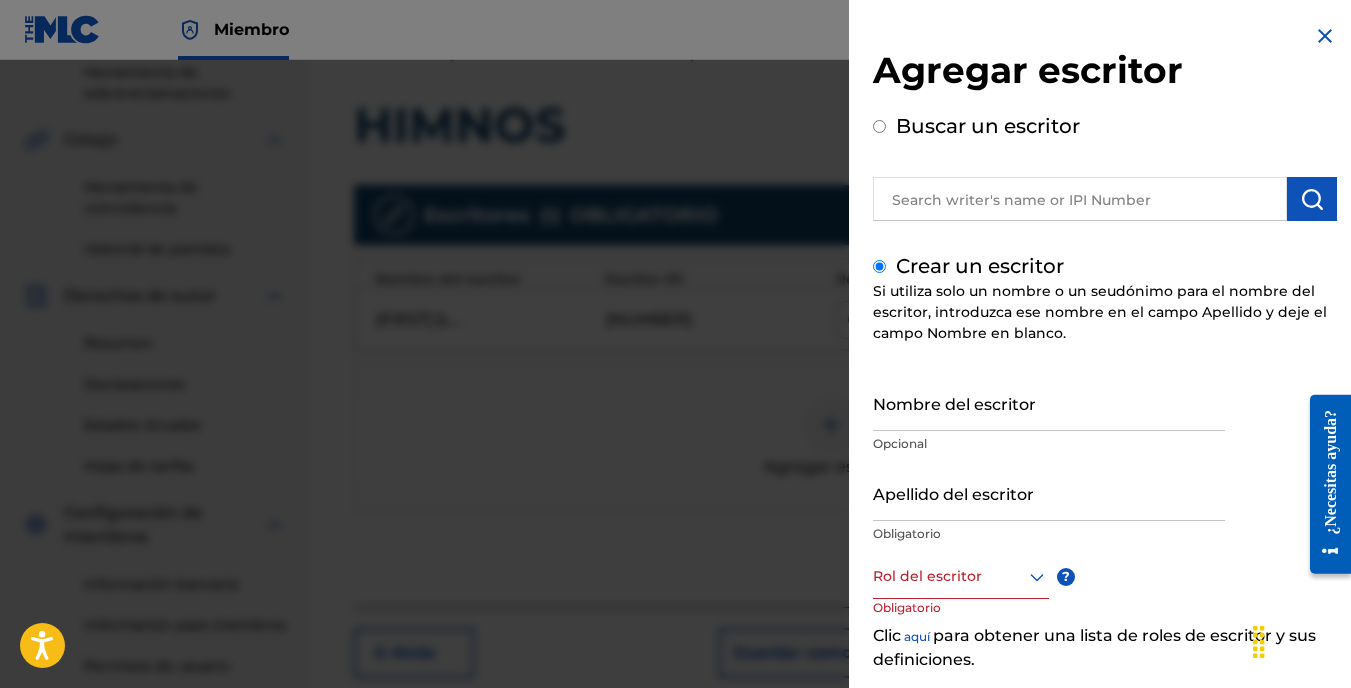 click on "Nombre del escritor" at bounding box center [1049, 402] 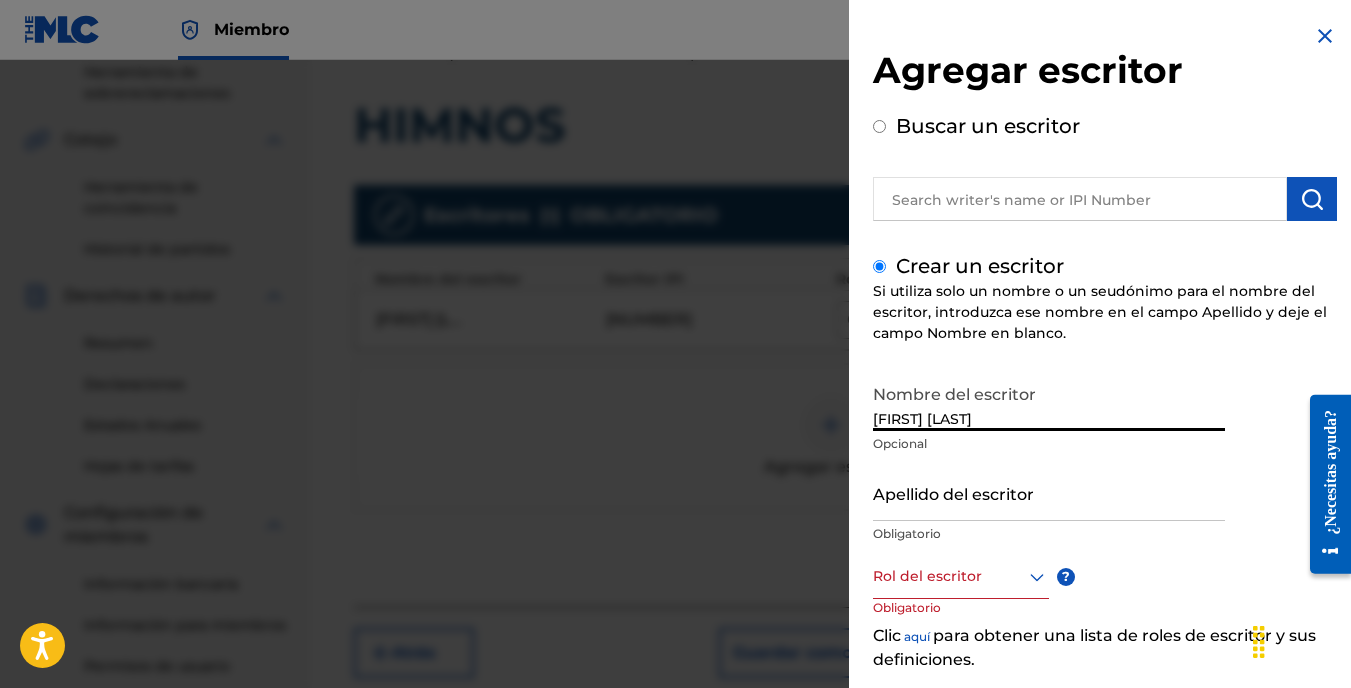 type on "[FIRST] [LAST]" 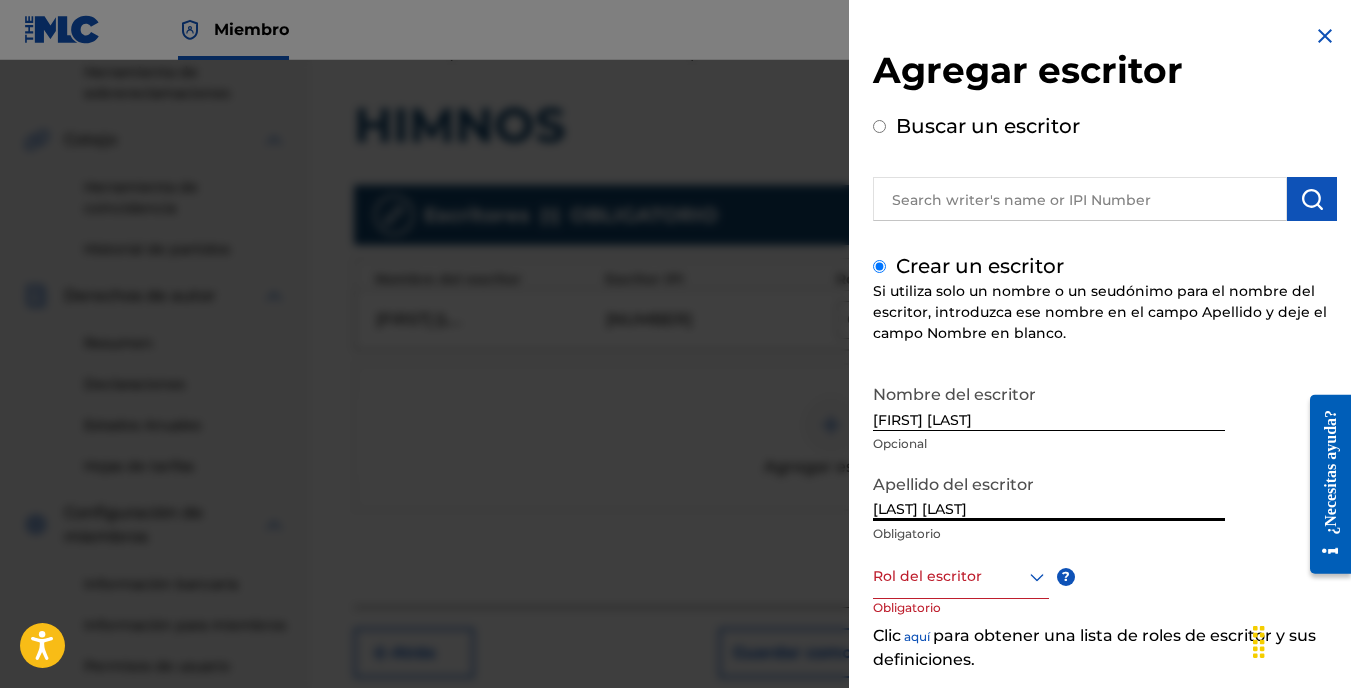 type on "[LAST] [LAST]" 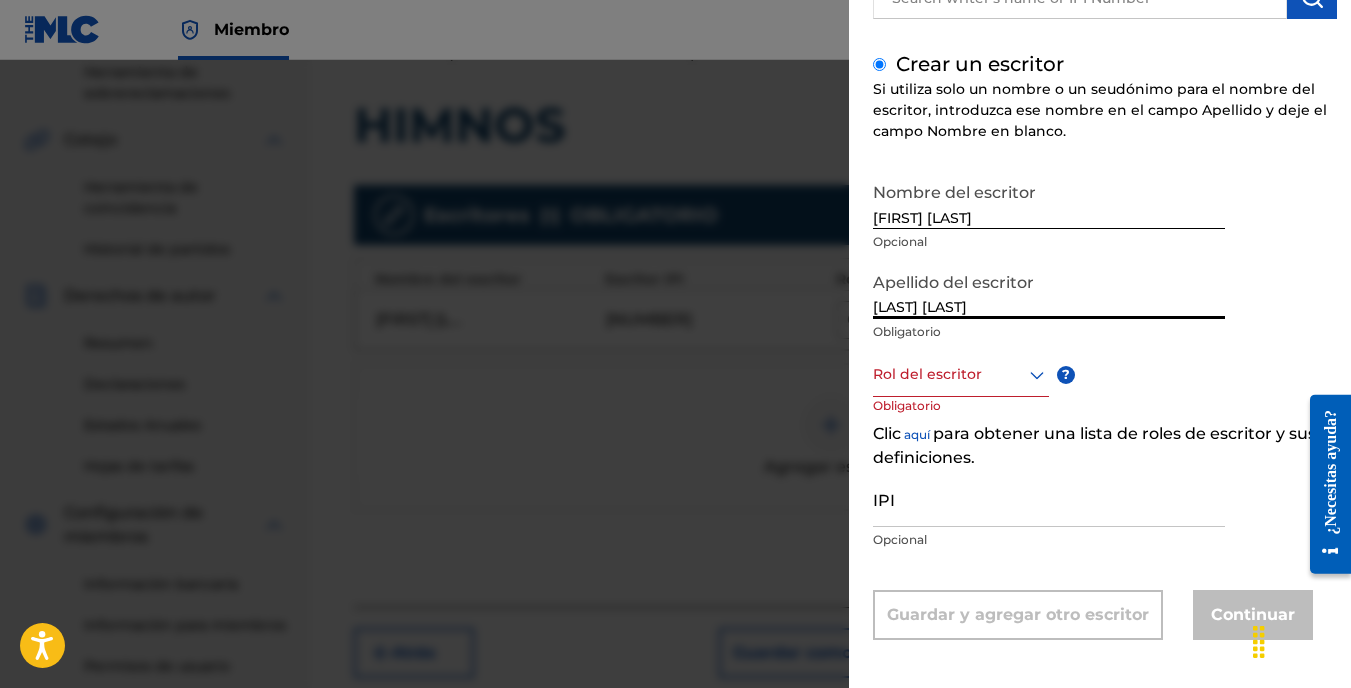 scroll, scrollTop: 208, scrollLeft: 0, axis: vertical 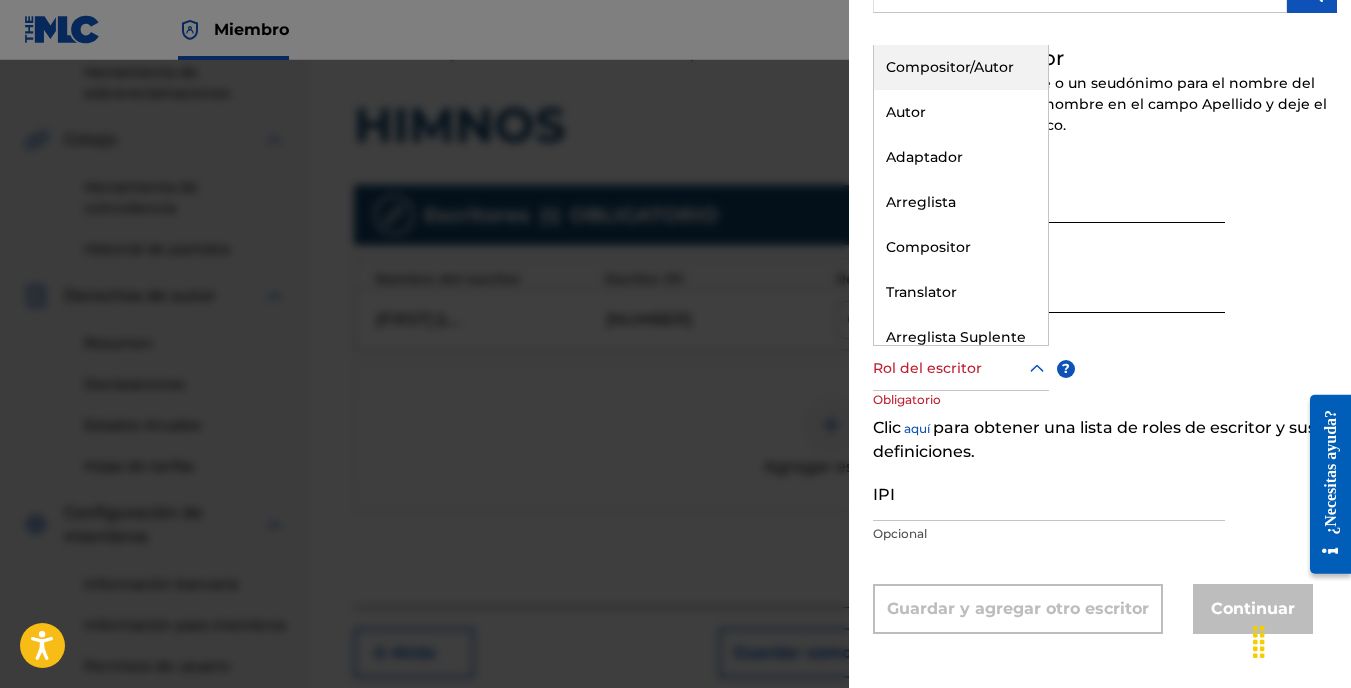 click 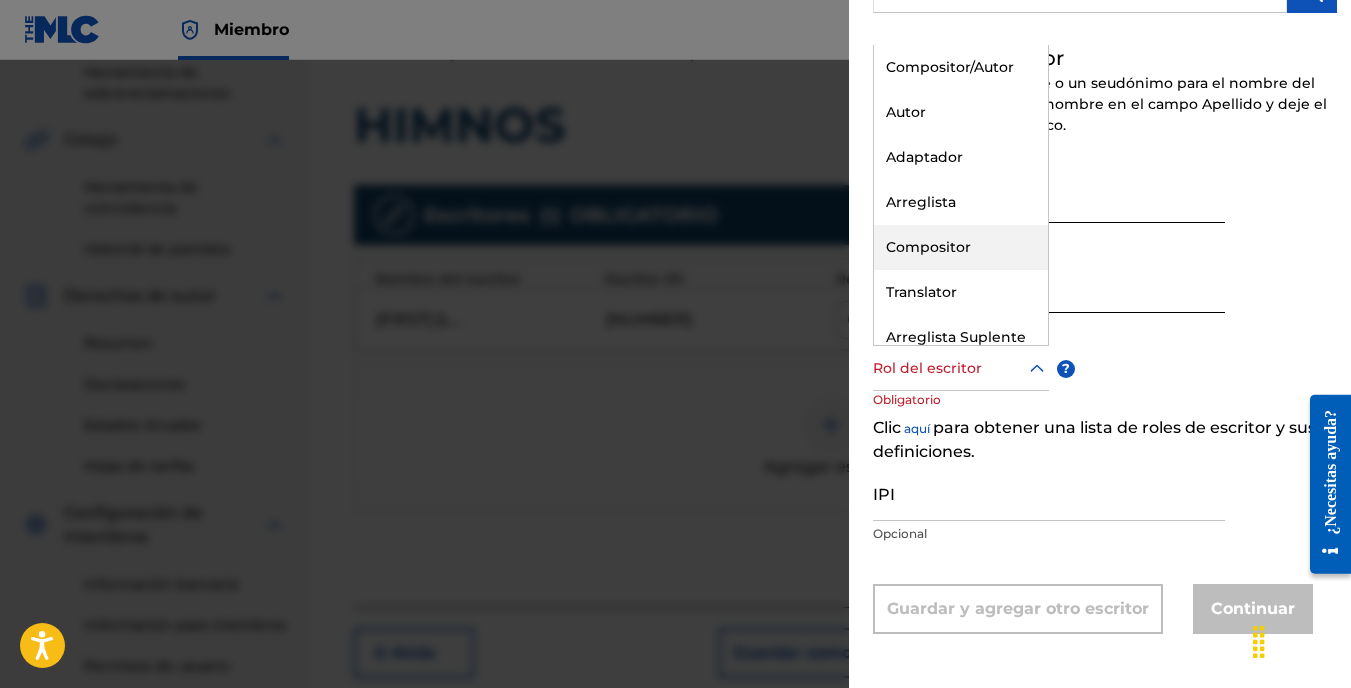 click on "Compositor" at bounding box center [961, 247] 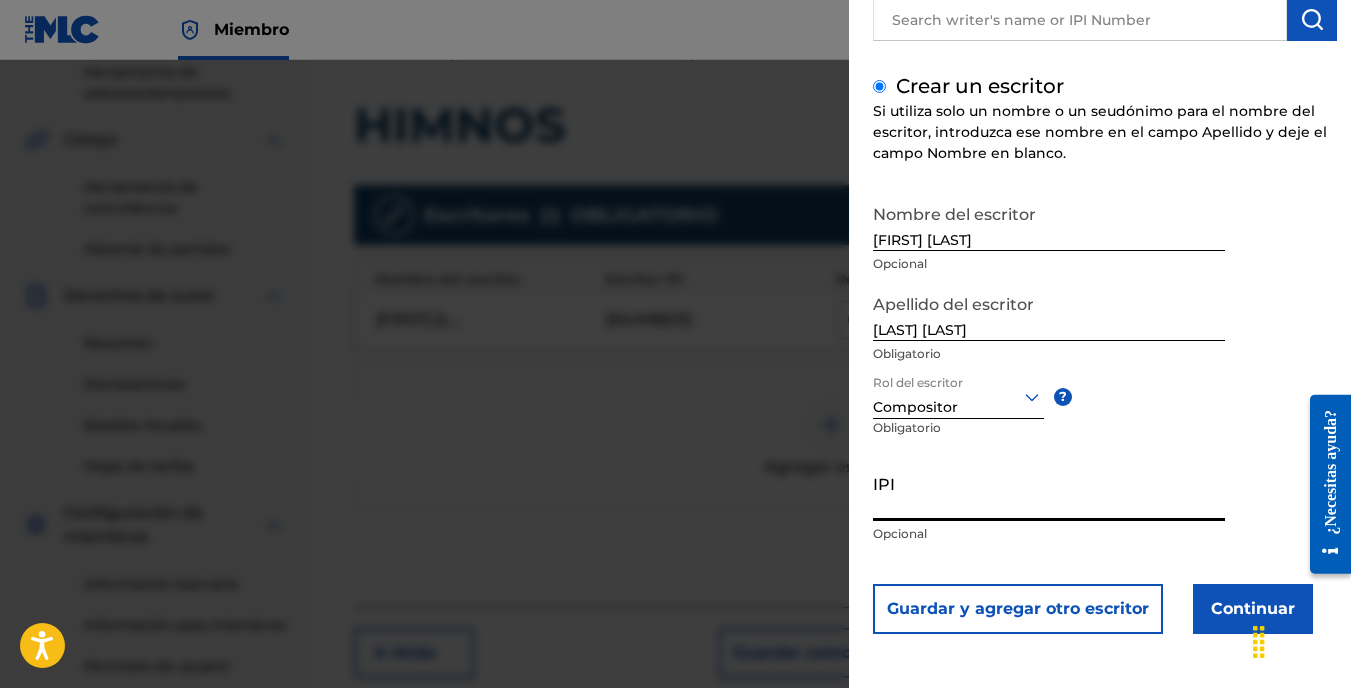 click on "IPI" at bounding box center (1049, 492) 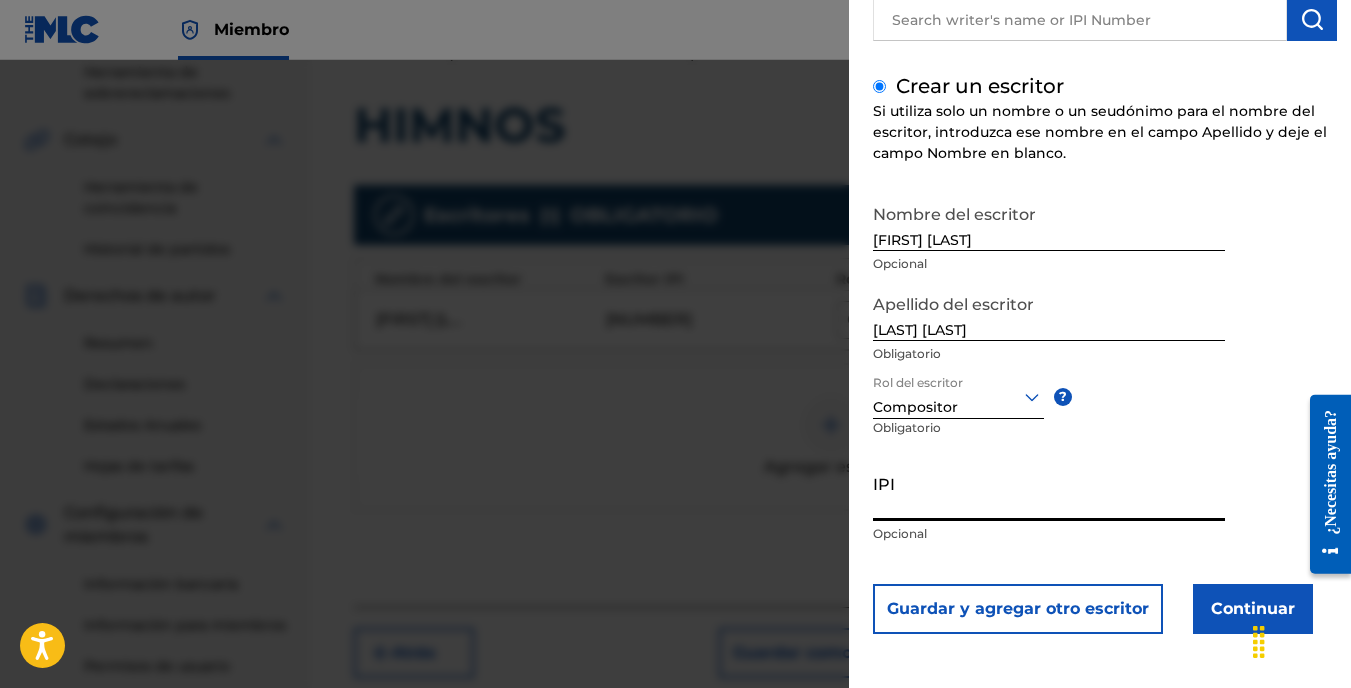 paste on "1078596900" 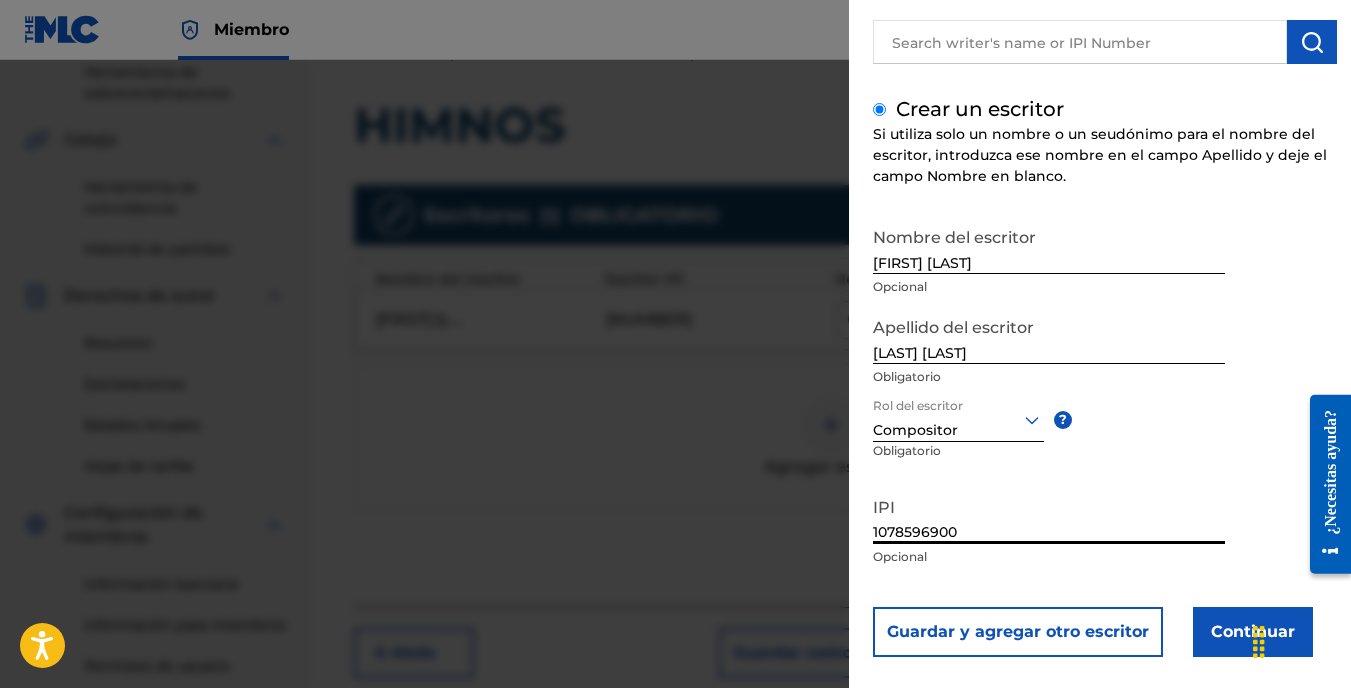 scroll, scrollTop: 180, scrollLeft: 0, axis: vertical 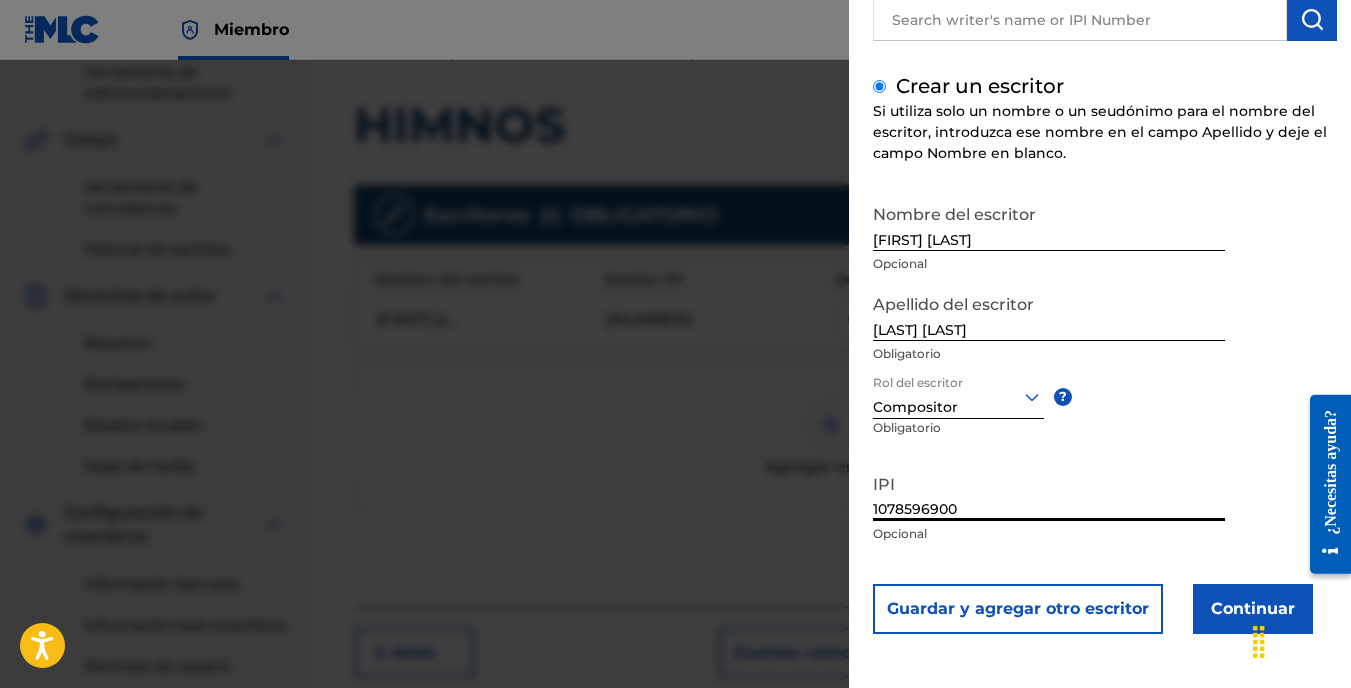 type on "1078596900" 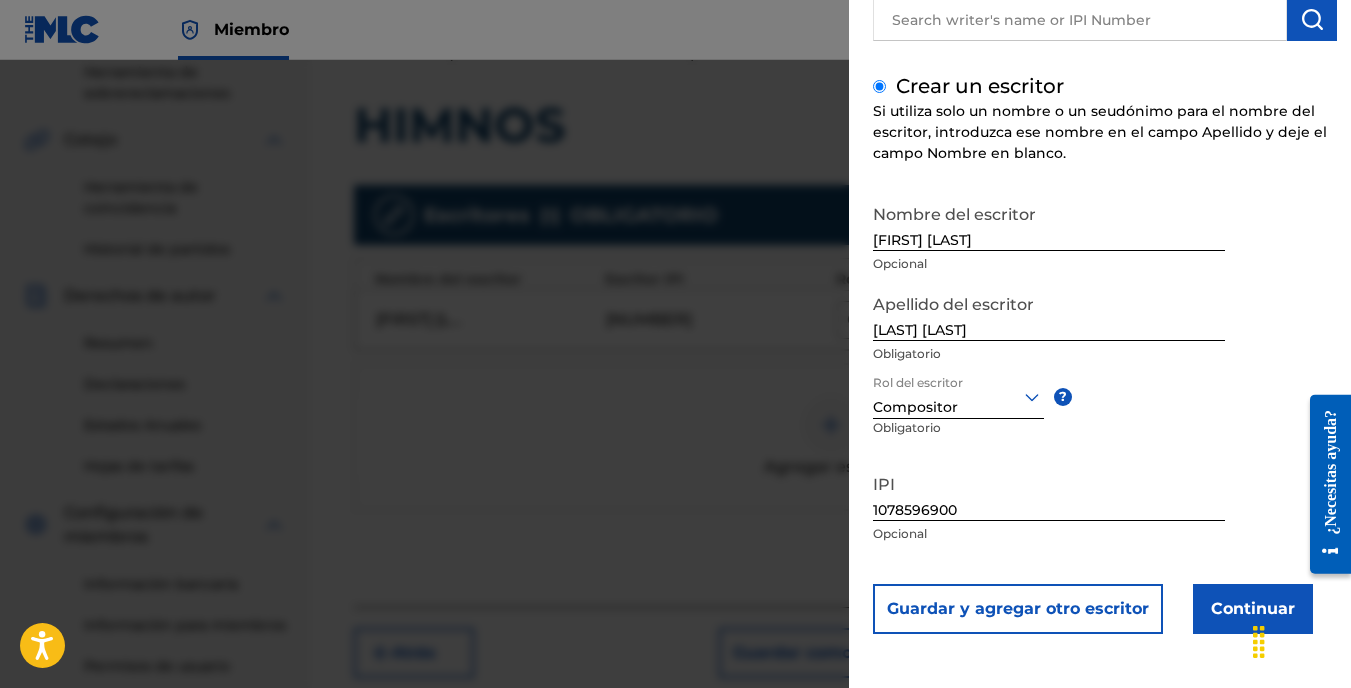 click on "Continuar" at bounding box center (1253, 609) 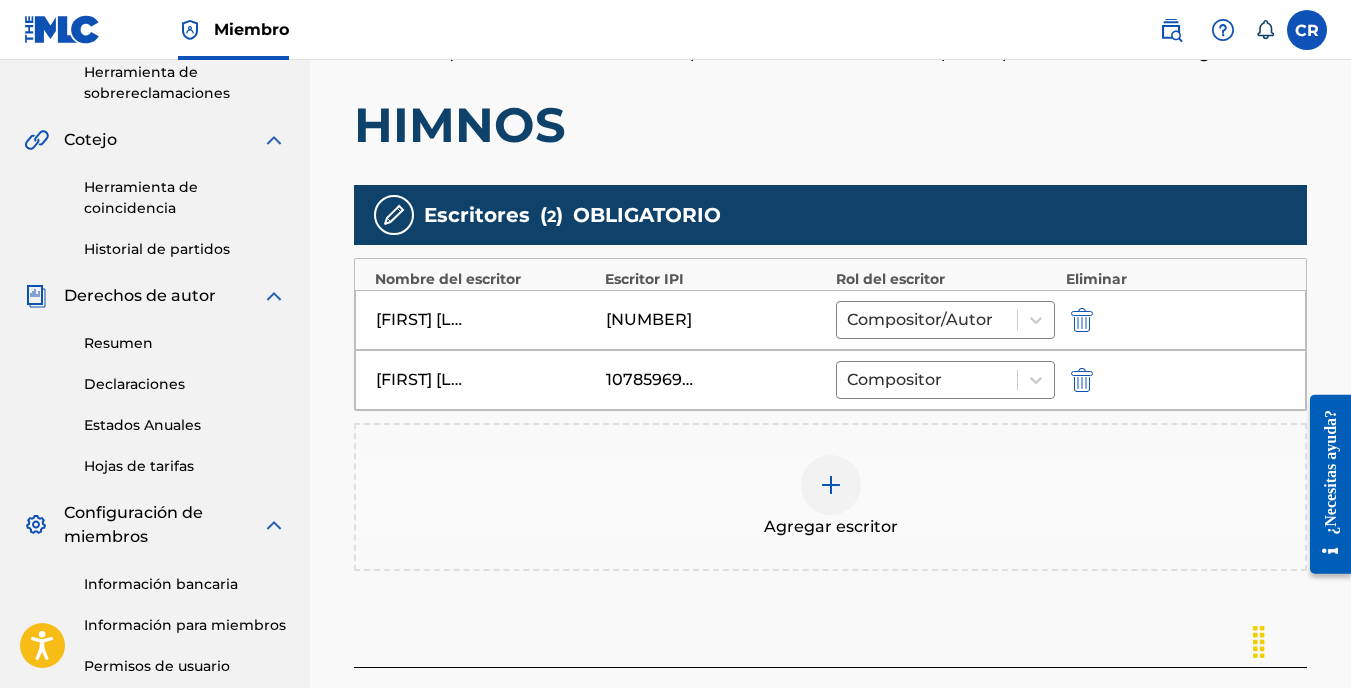click at bounding box center (831, 485) 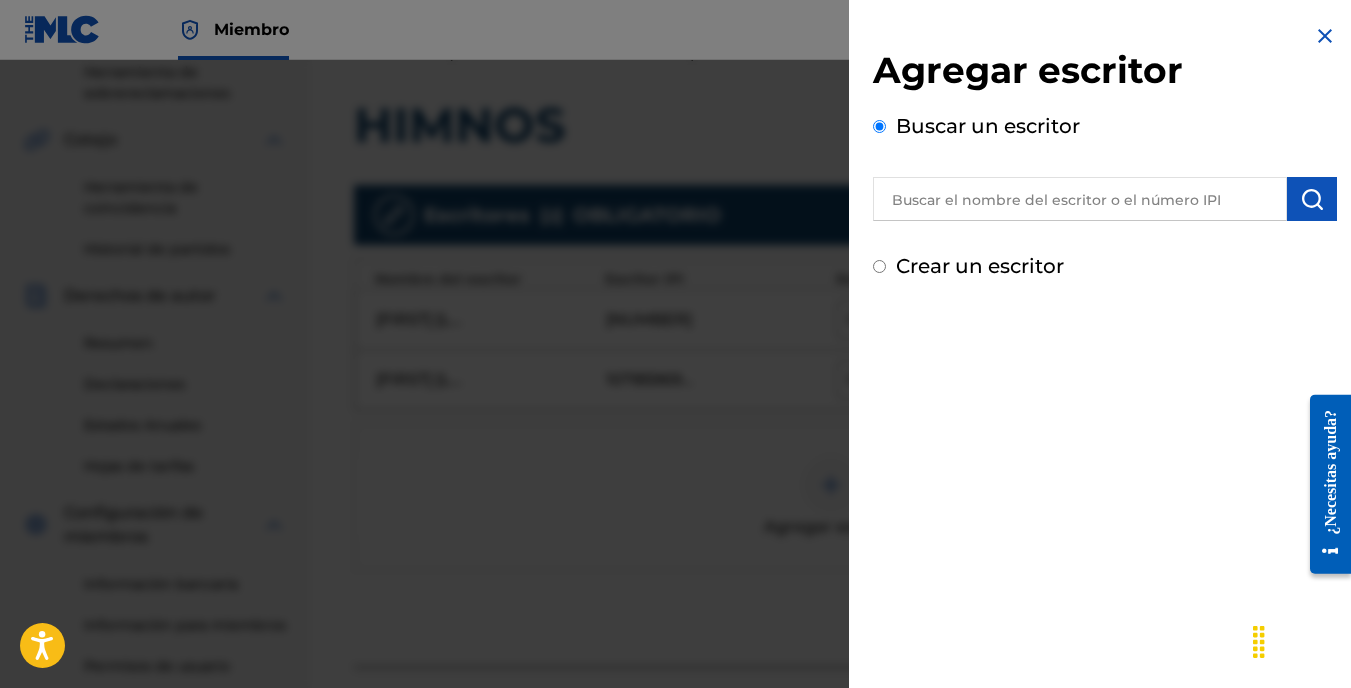 click at bounding box center [1080, 199] 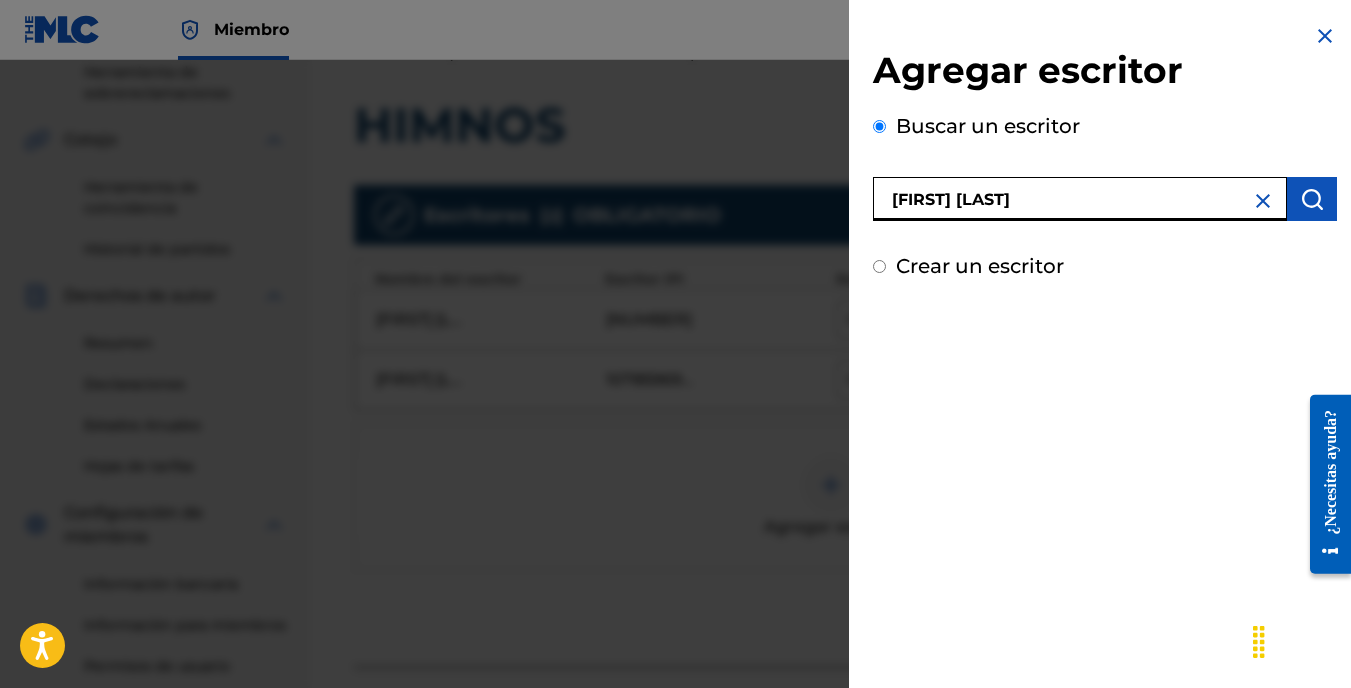 click on "[FIRST] [LAST]" at bounding box center (1080, 199) 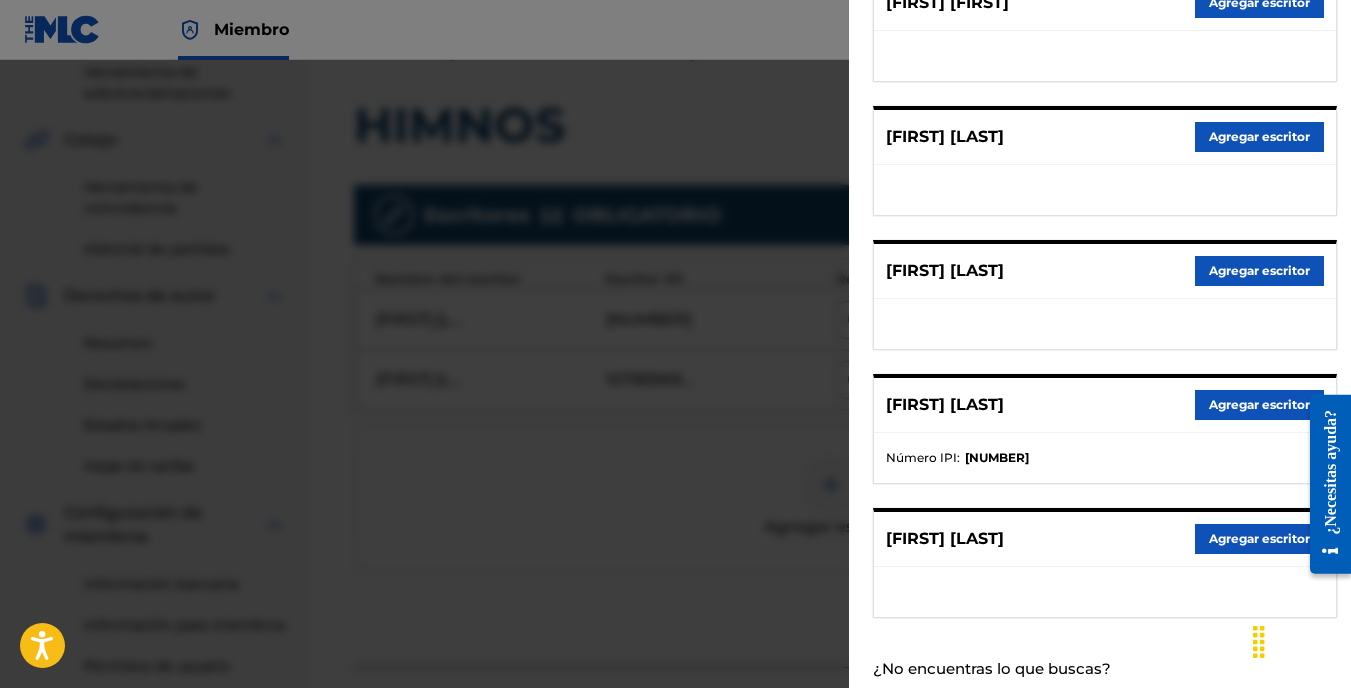 scroll, scrollTop: 354, scrollLeft: 0, axis: vertical 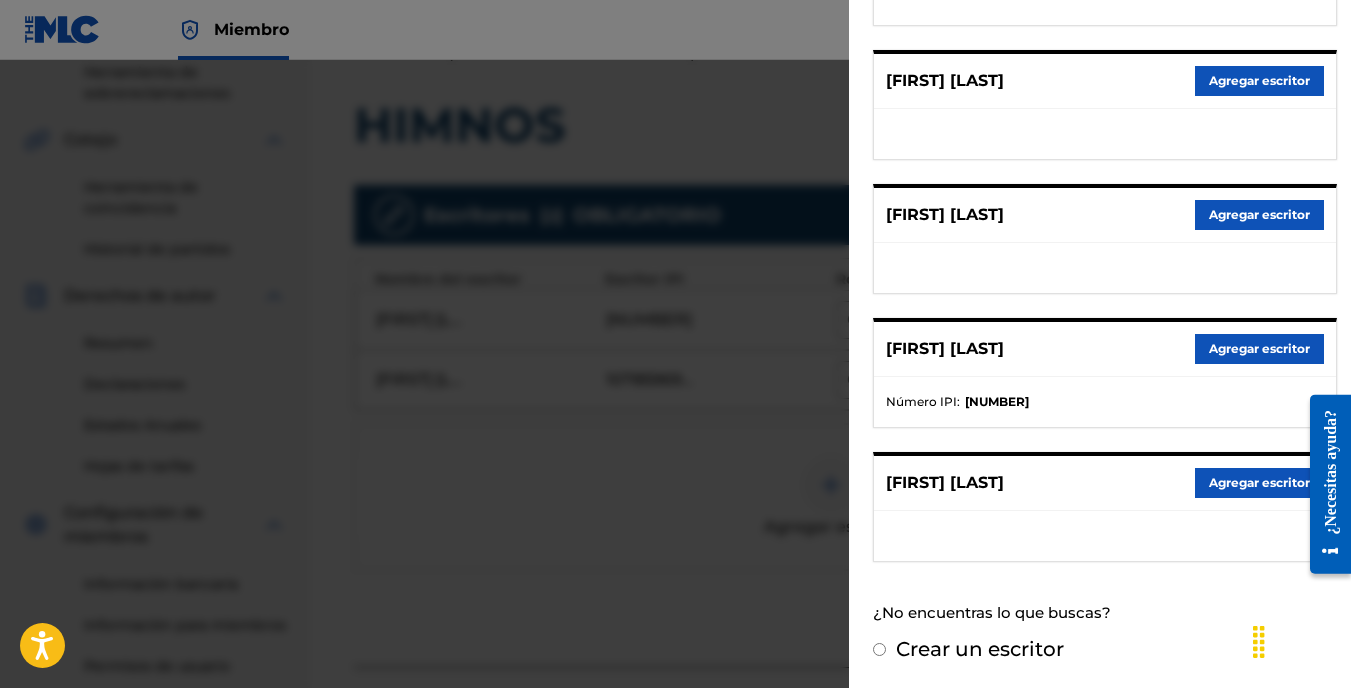 click on "Agregar escritor" at bounding box center [1259, 349] 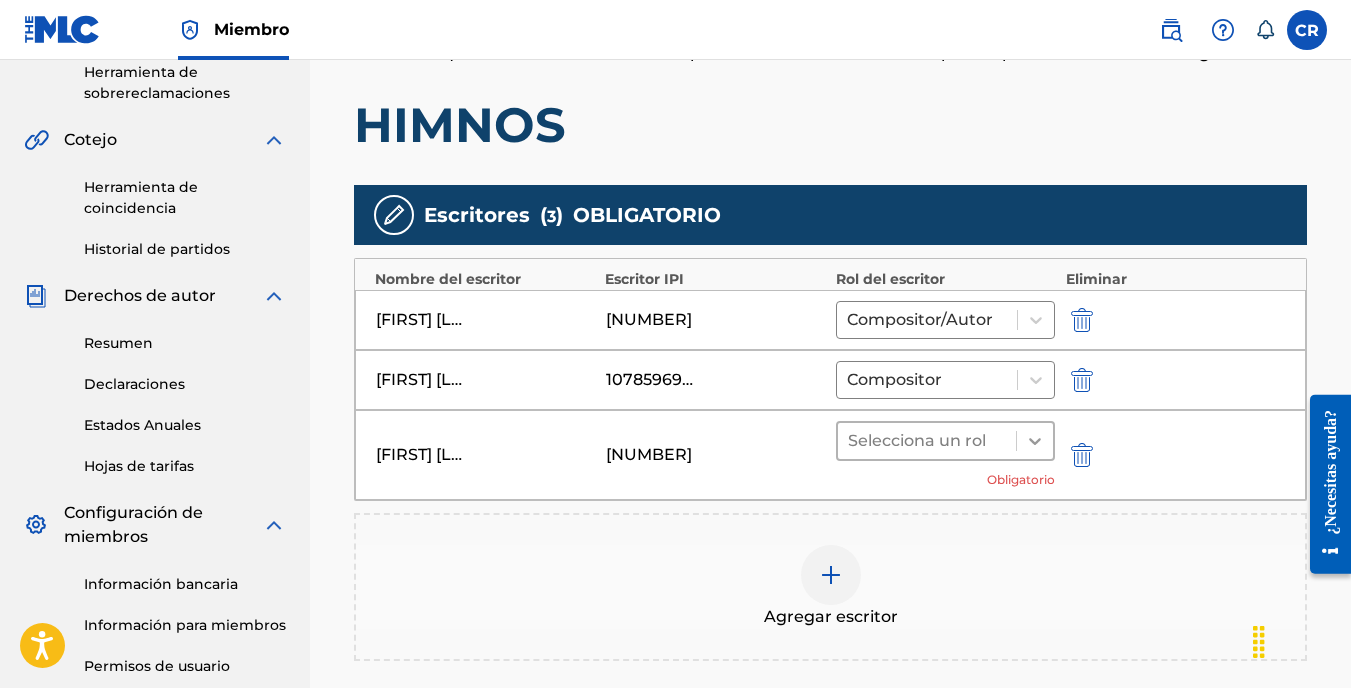 click 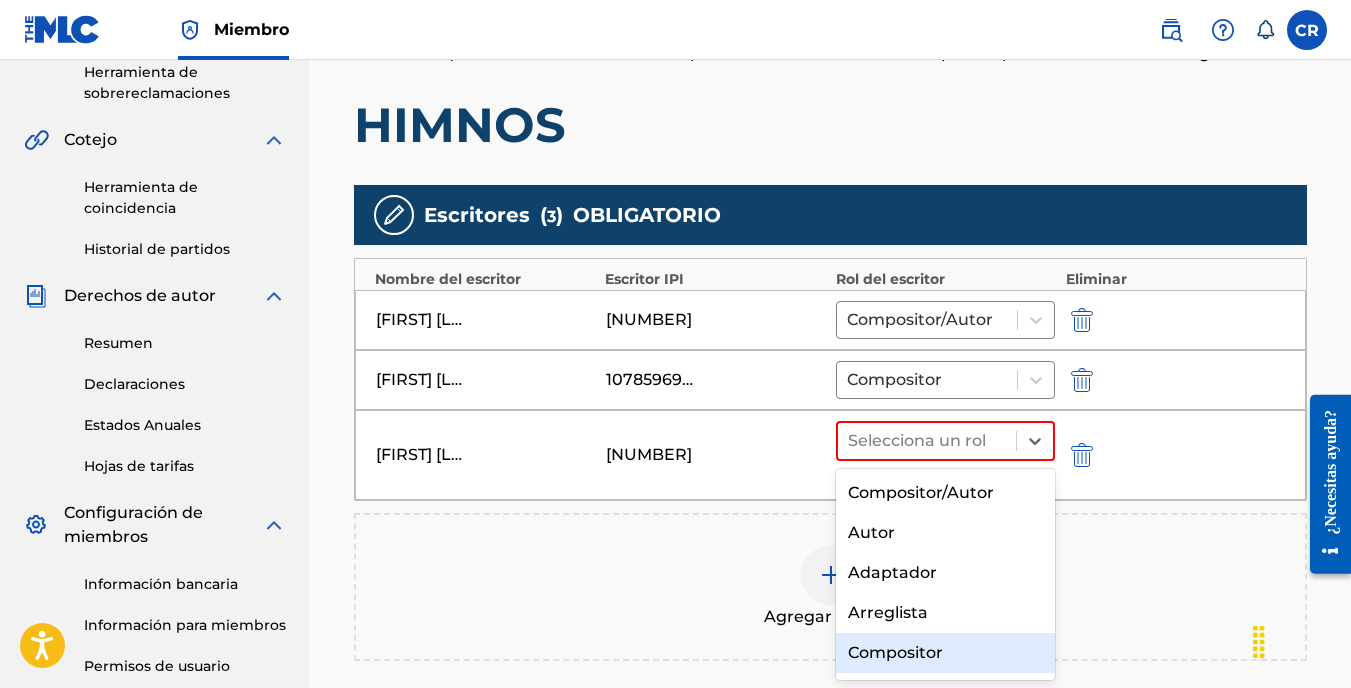 click on "Compositor" at bounding box center (946, 653) 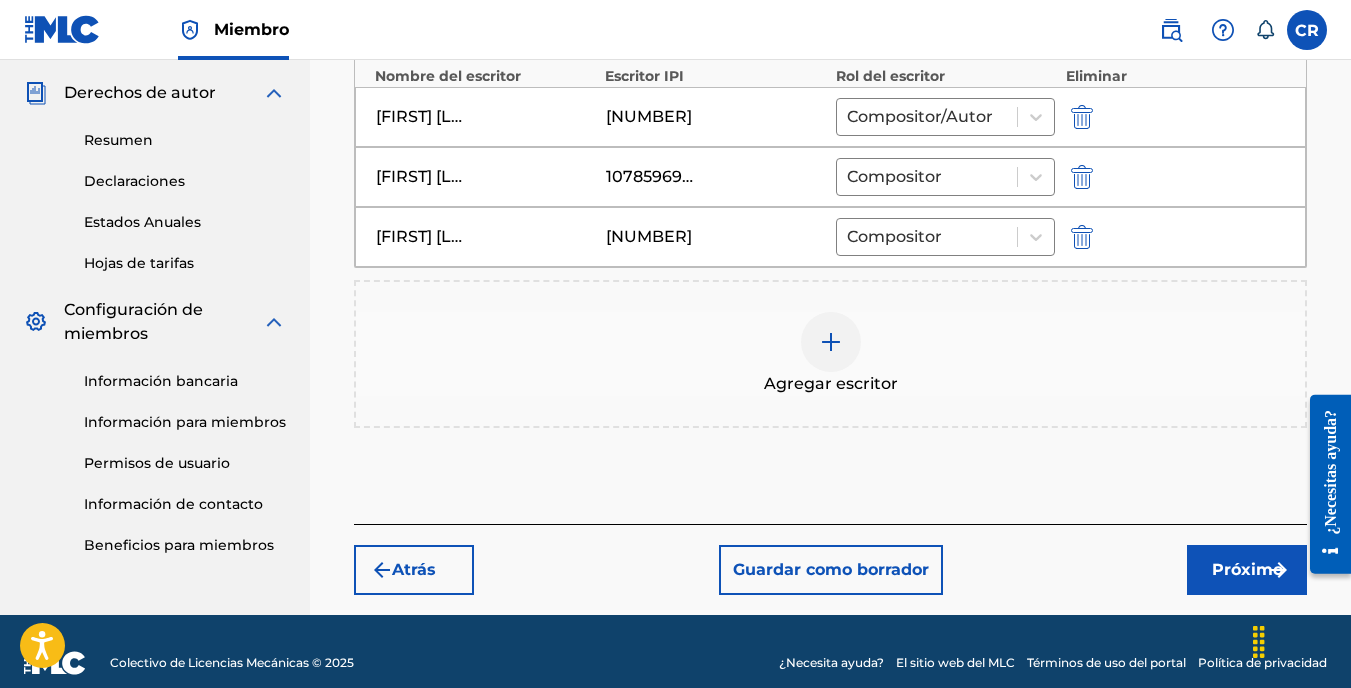 scroll, scrollTop: 716, scrollLeft: 0, axis: vertical 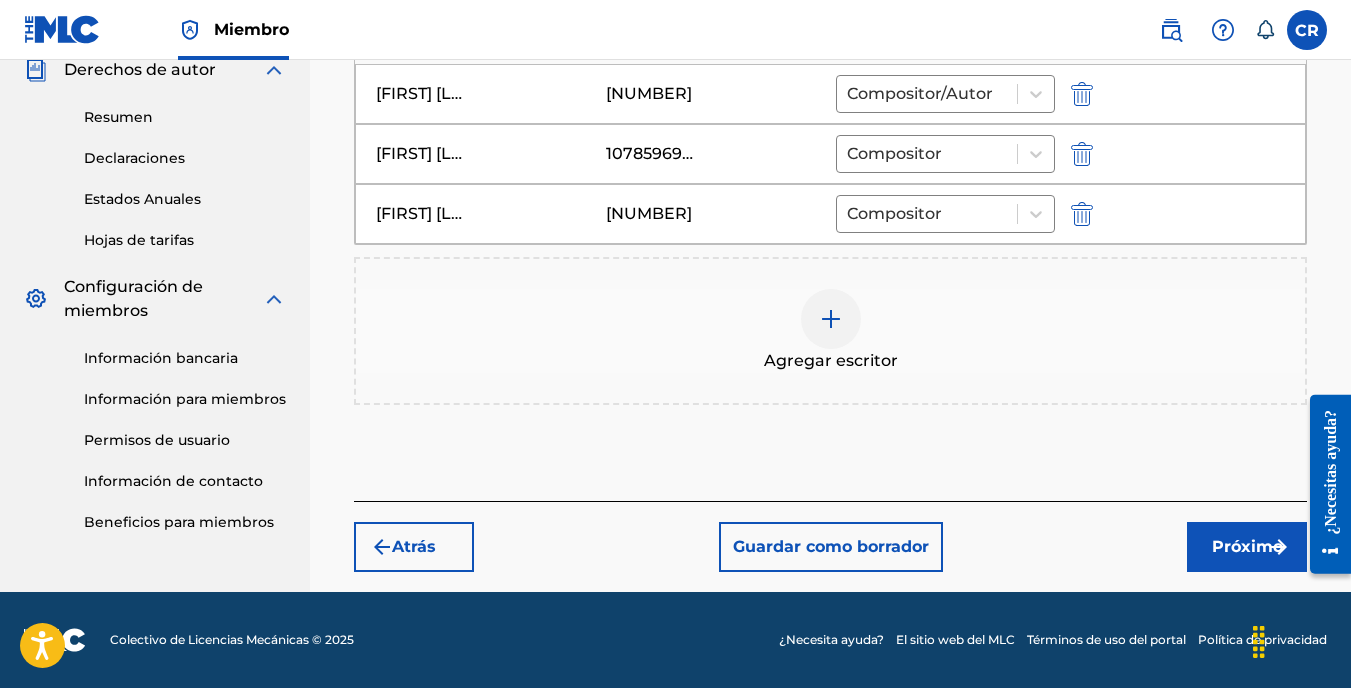 click at bounding box center [831, 319] 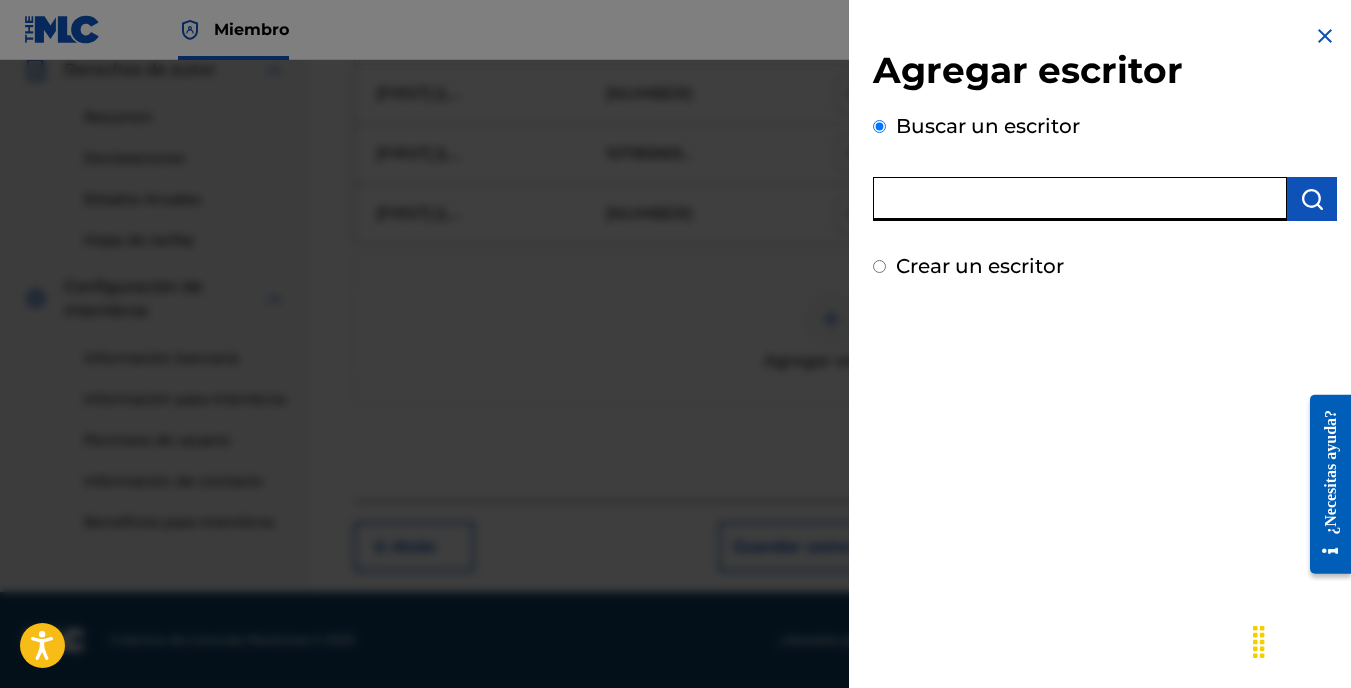 click at bounding box center (1080, 199) 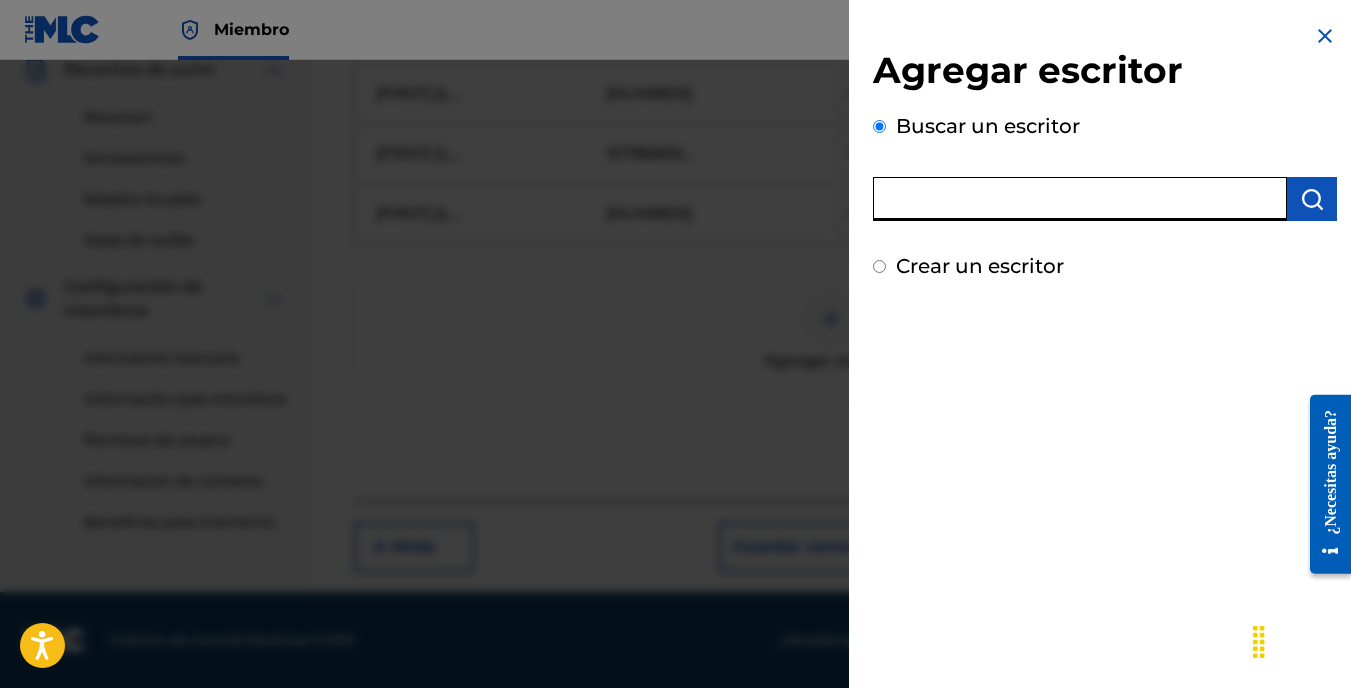 paste on "[NUMBER]" 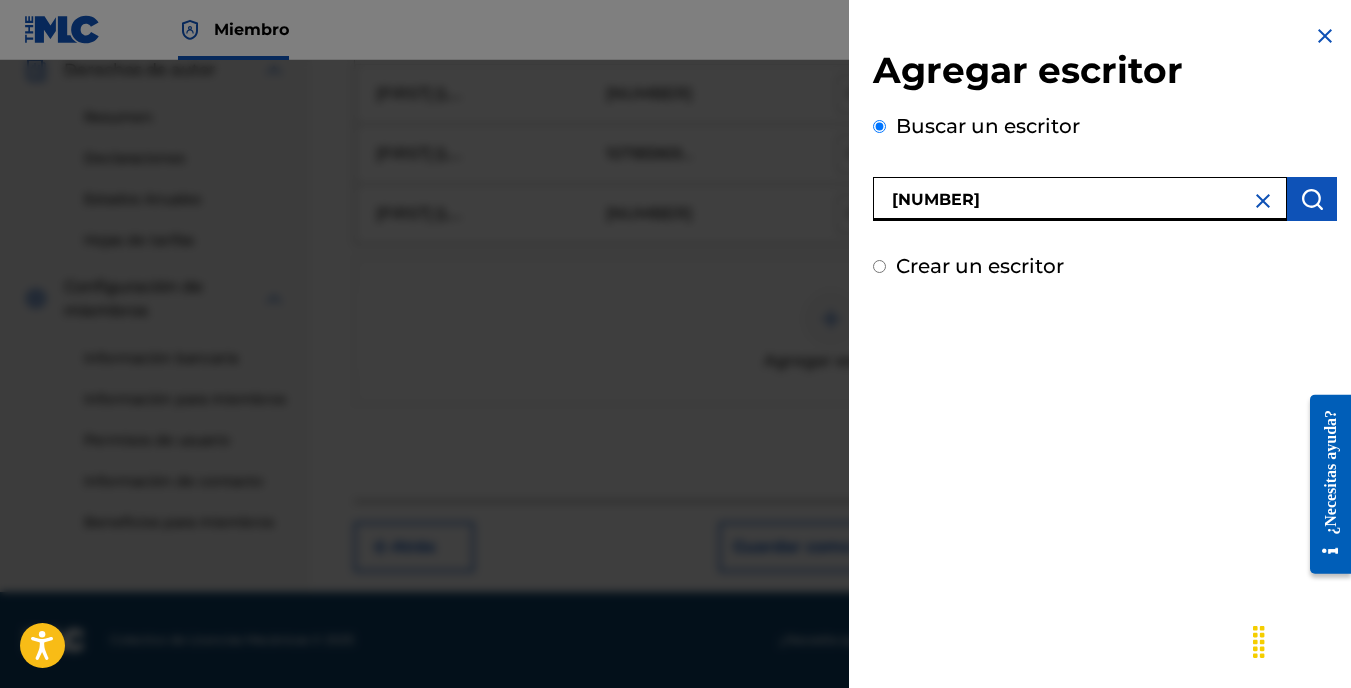 type on "[NUMBER]" 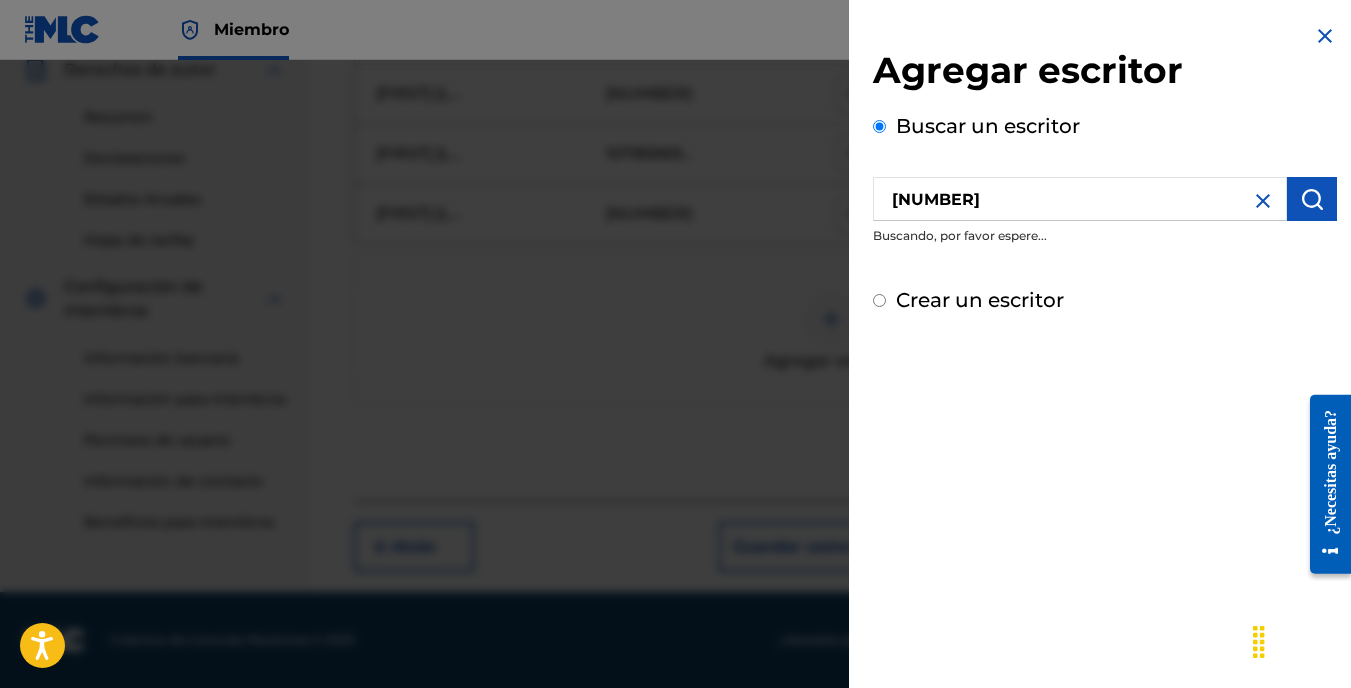 click at bounding box center (1263, 201) 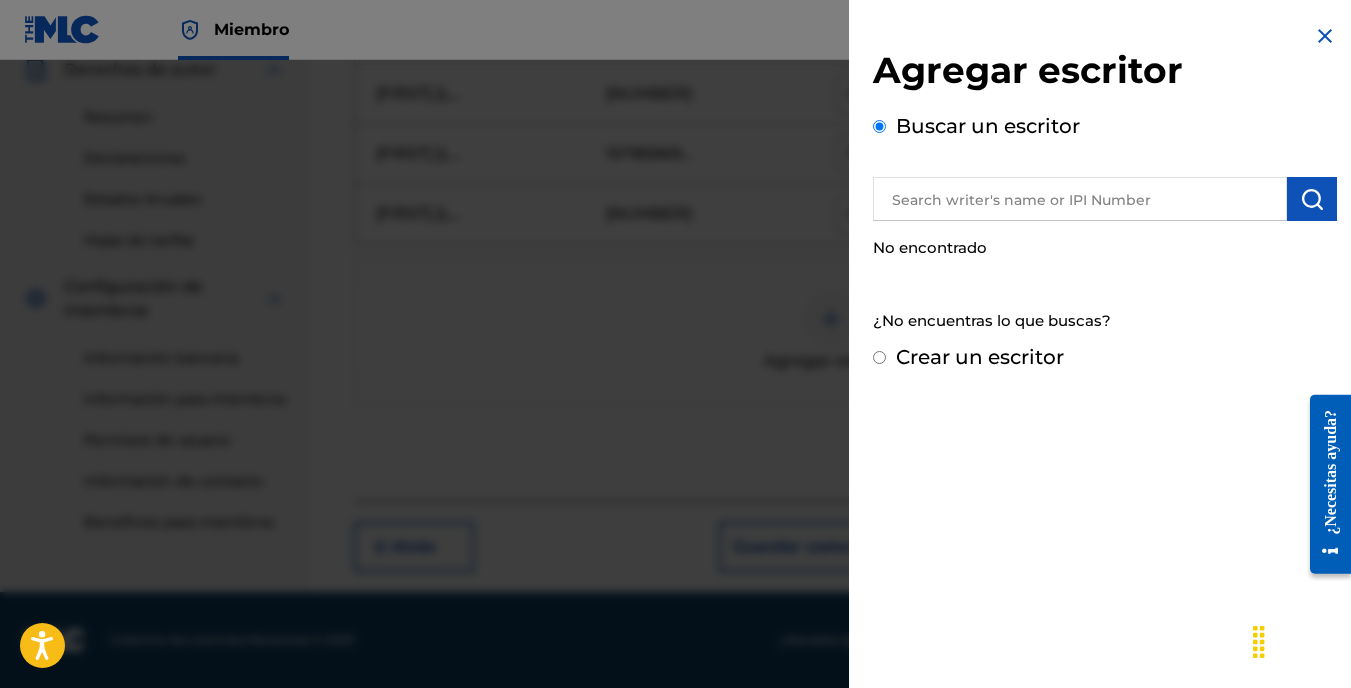 click on "Crear un escritor" at bounding box center (879, 357) 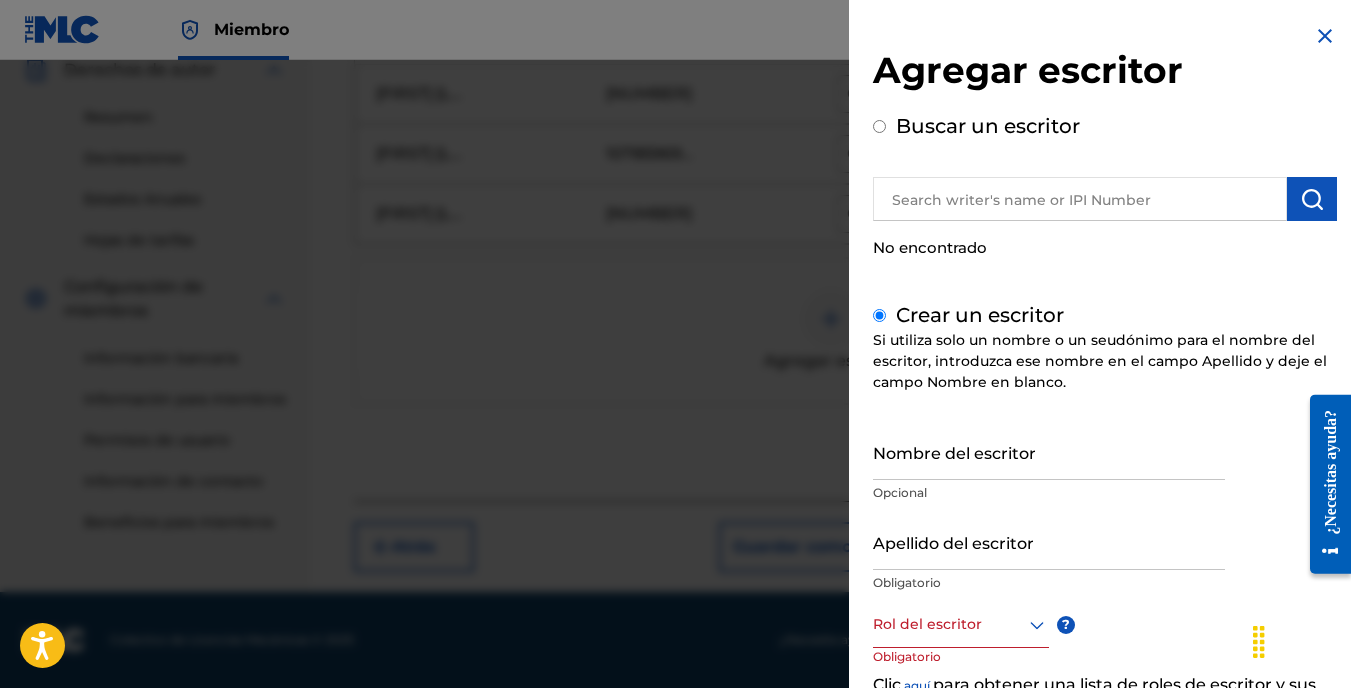 click on "Nombre del escritor" at bounding box center (1049, 451) 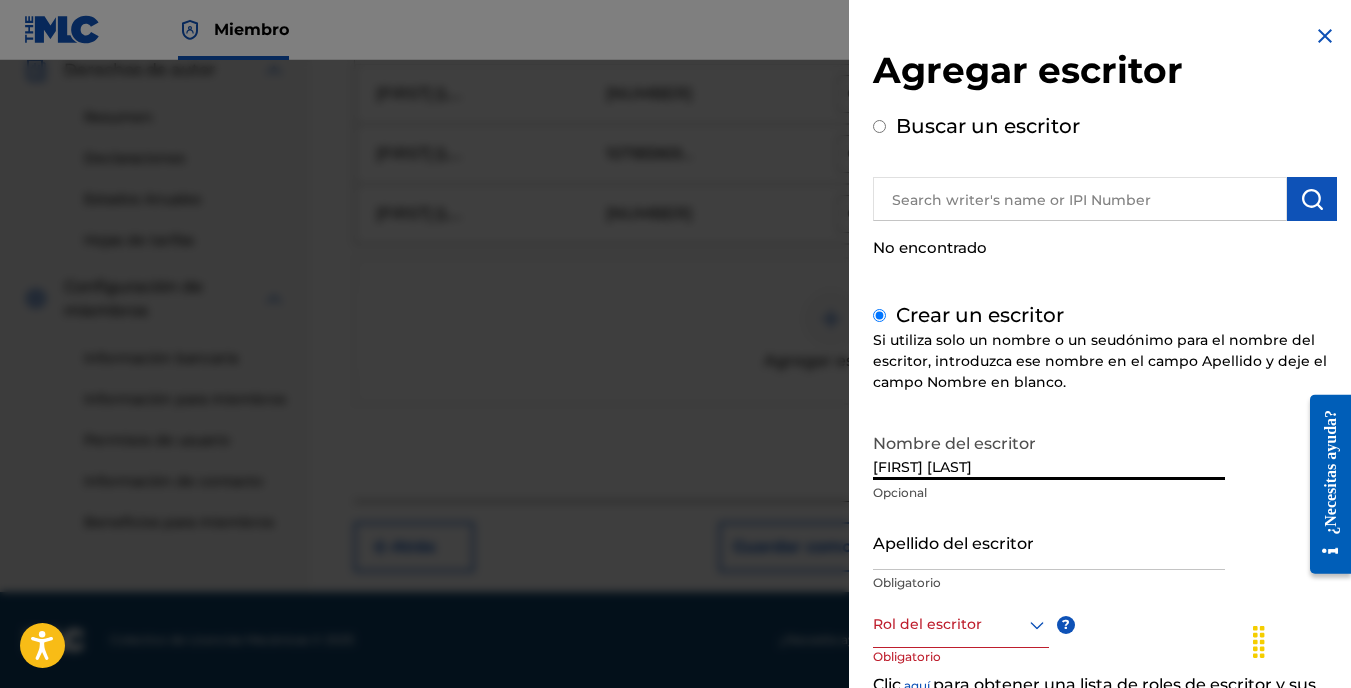type on "[FIRST] [LAST]" 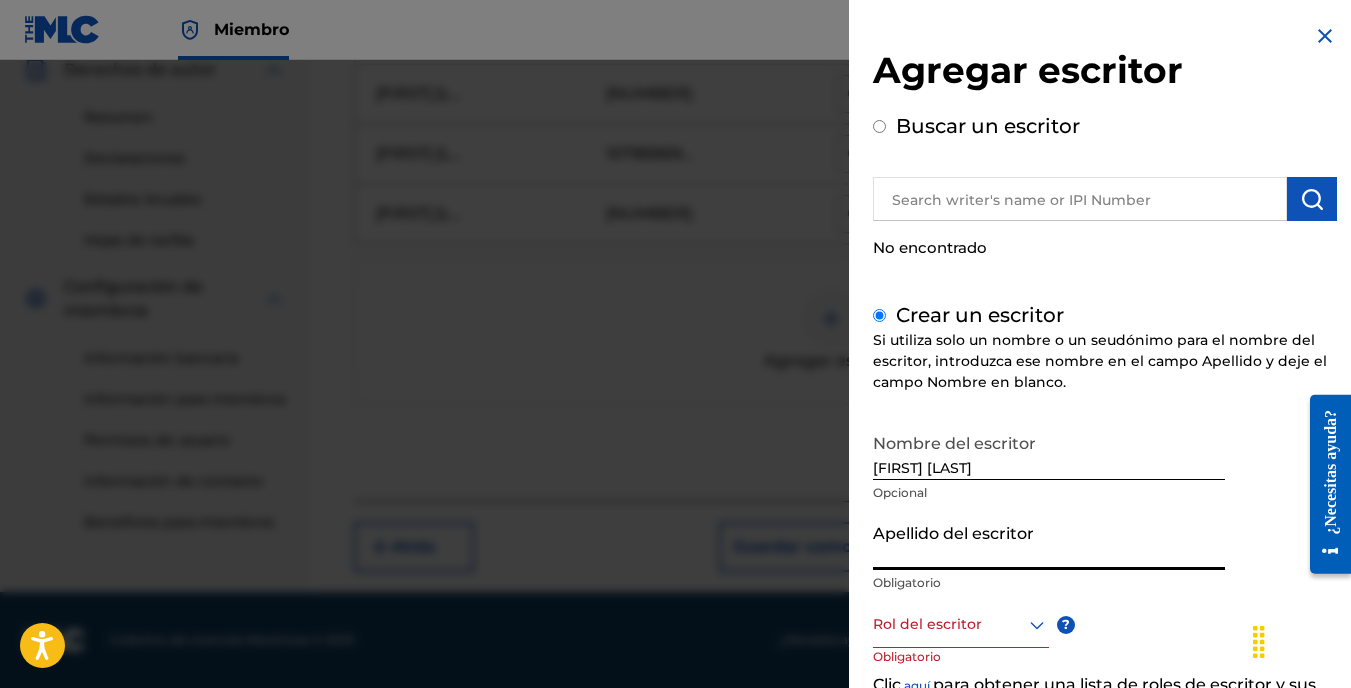 click on "Apellido del escritor" at bounding box center (1049, 541) 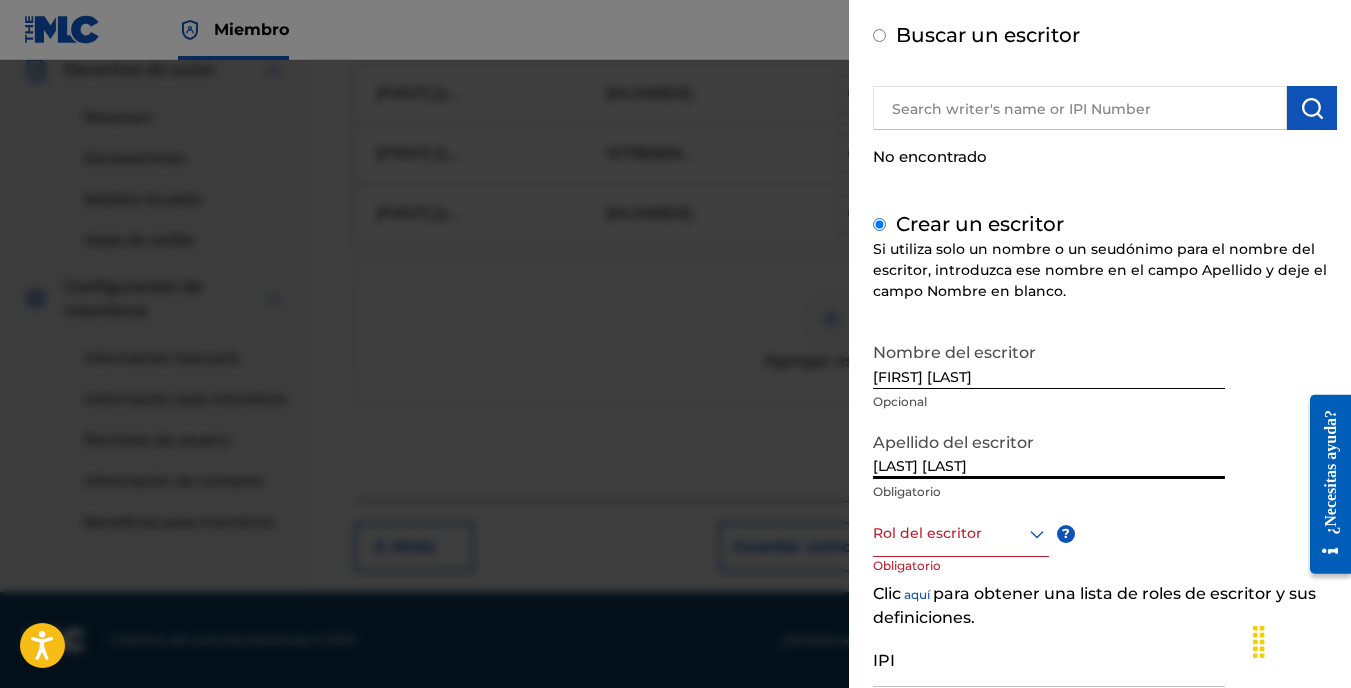 scroll, scrollTop: 257, scrollLeft: 0, axis: vertical 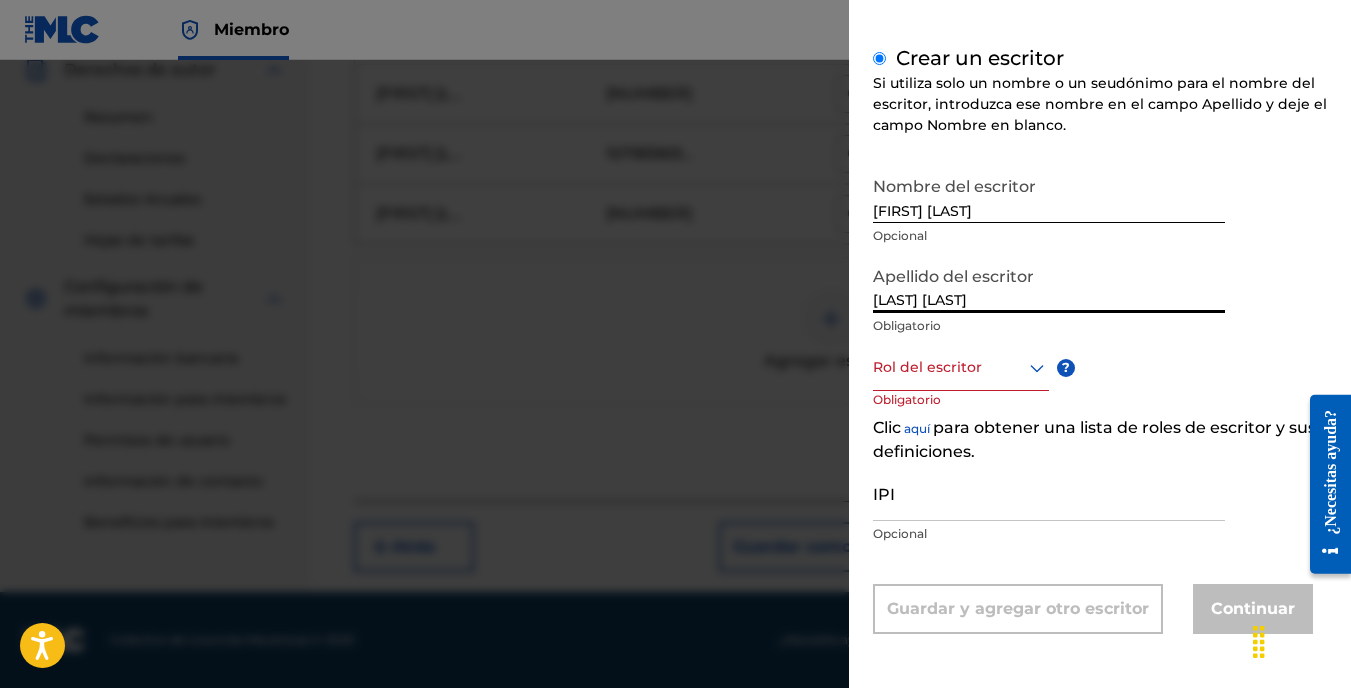 type on "[LAST] [LAST]" 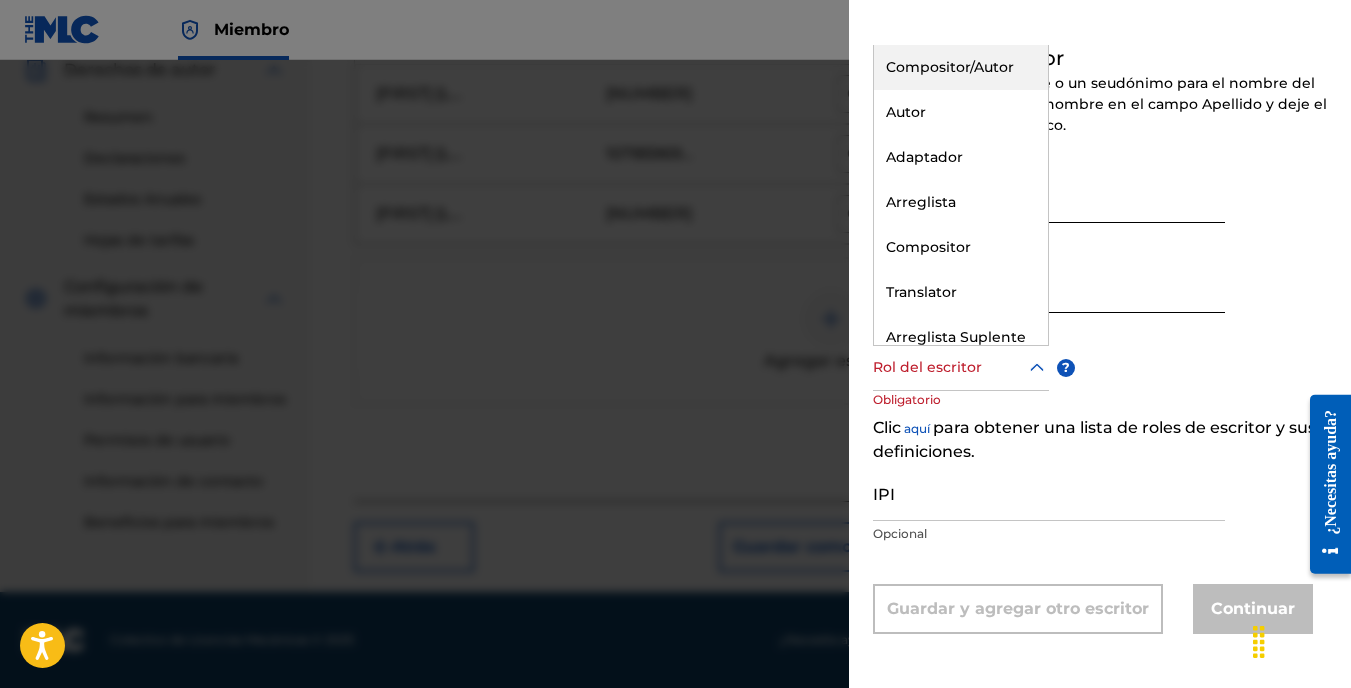 click 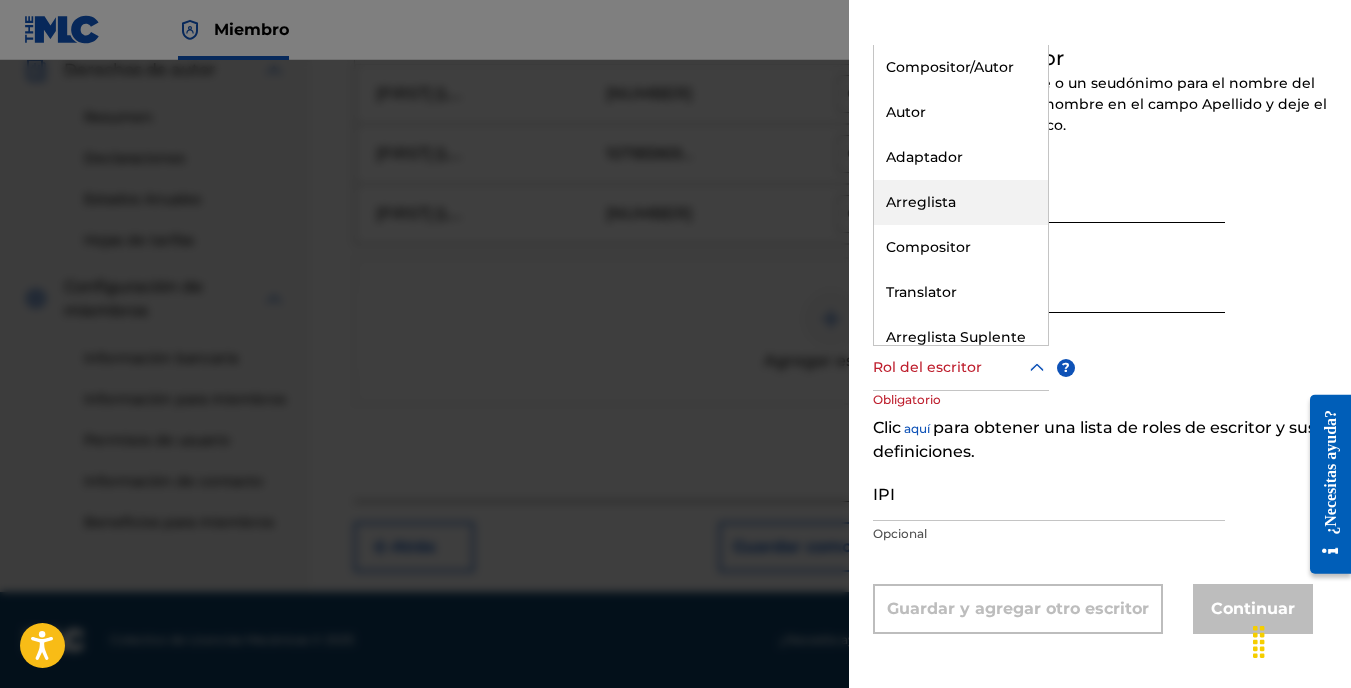 click on "Arreglista" at bounding box center (961, 202) 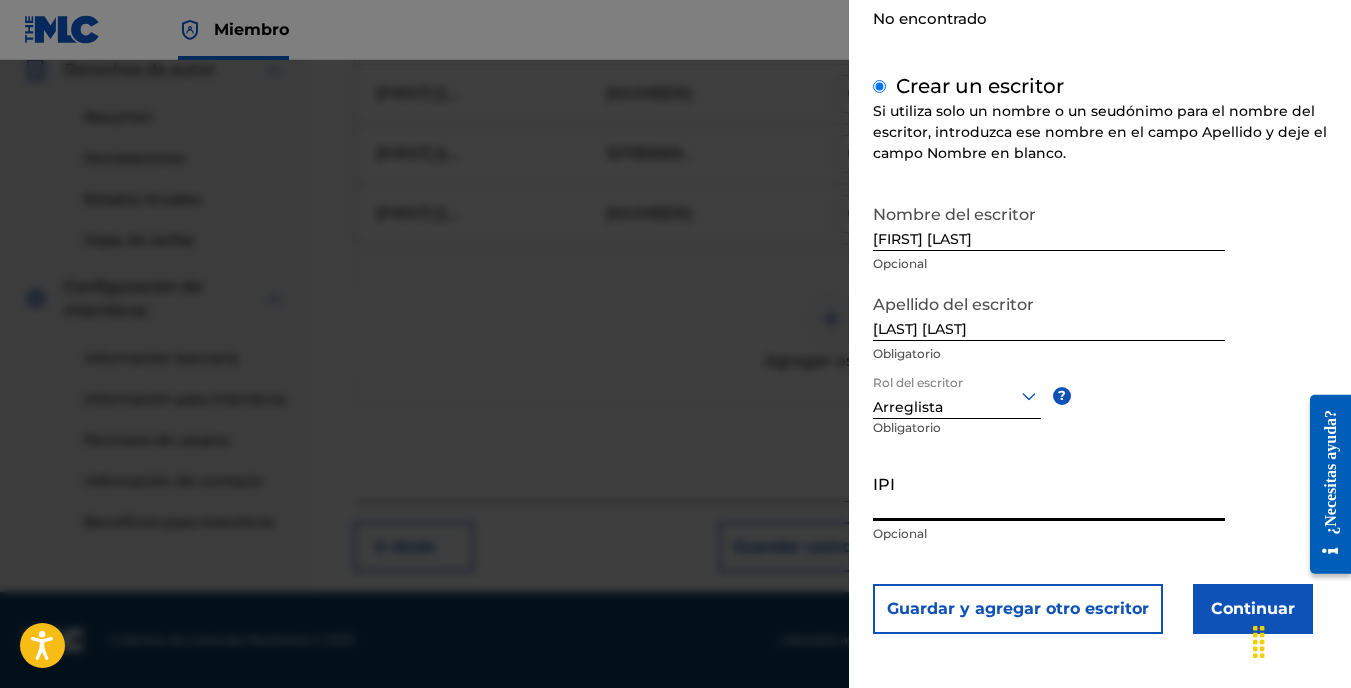 click on "IPI" at bounding box center [1049, 492] 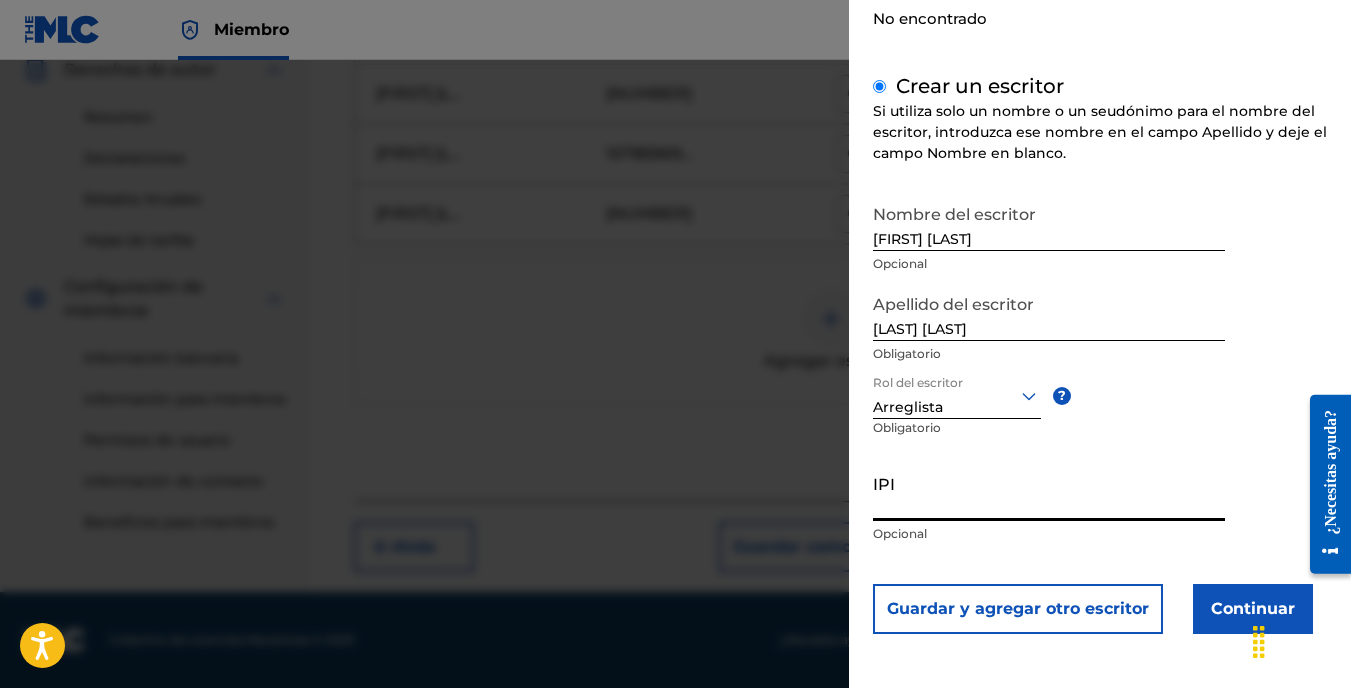 paste on "[NUMBER]" 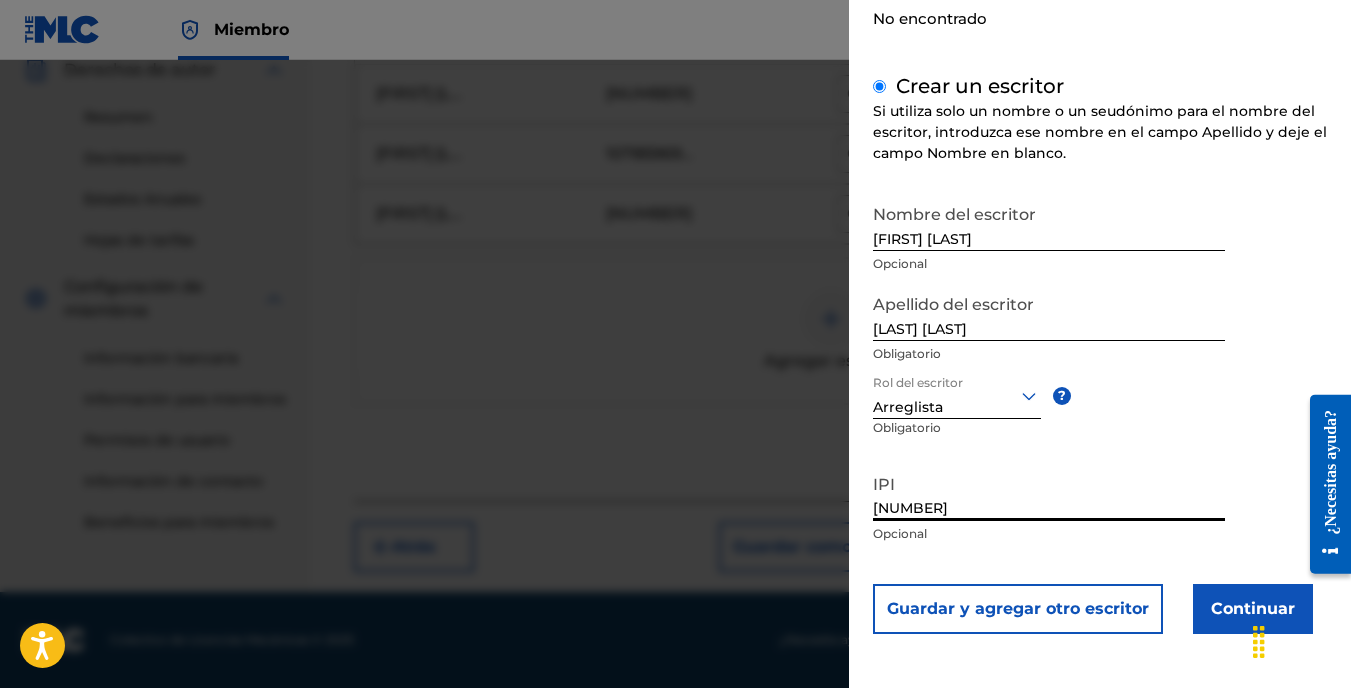 type on "[NUMBER]" 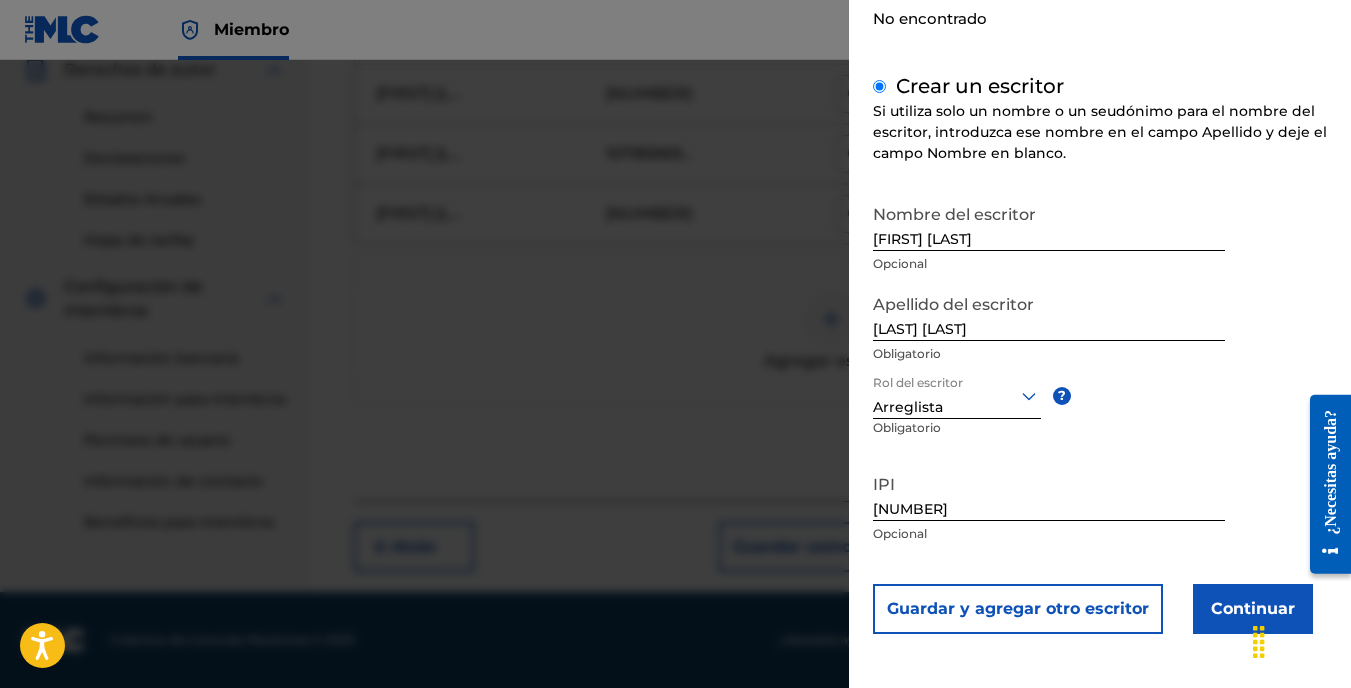 click on "Continuar" at bounding box center [1253, 609] 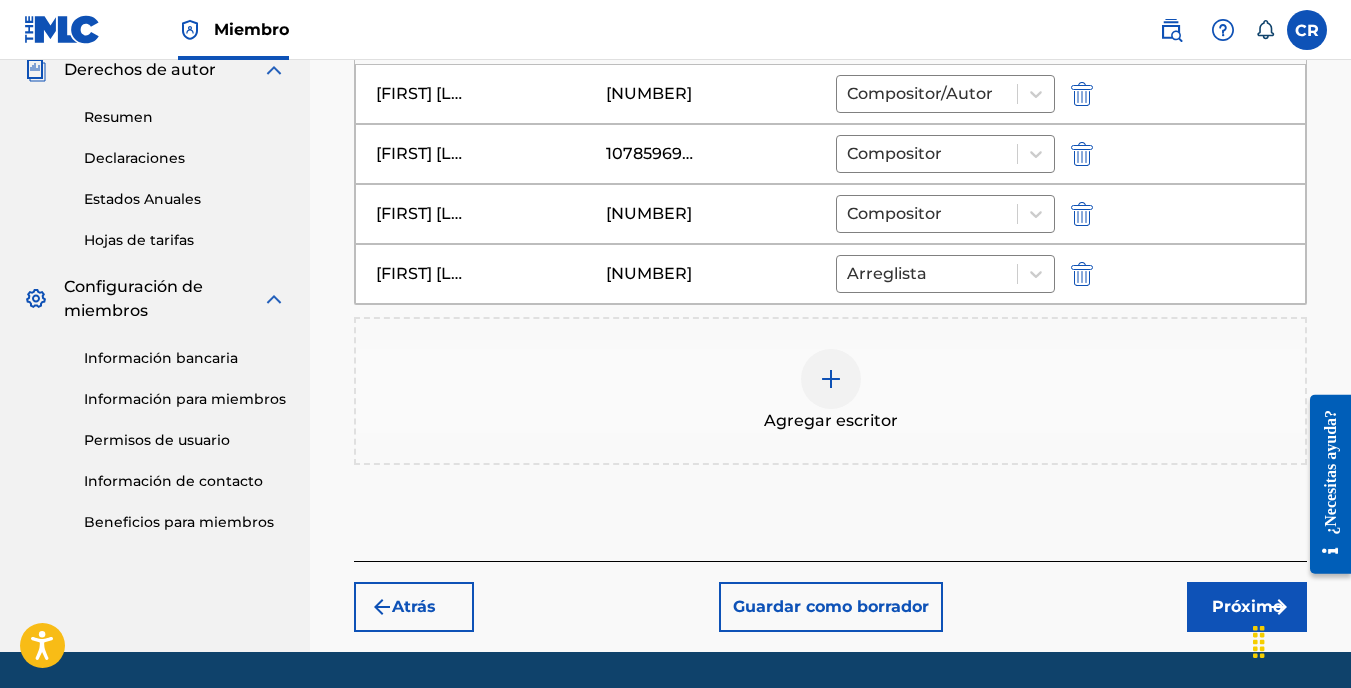 click on "Próximo" at bounding box center (1247, 607) 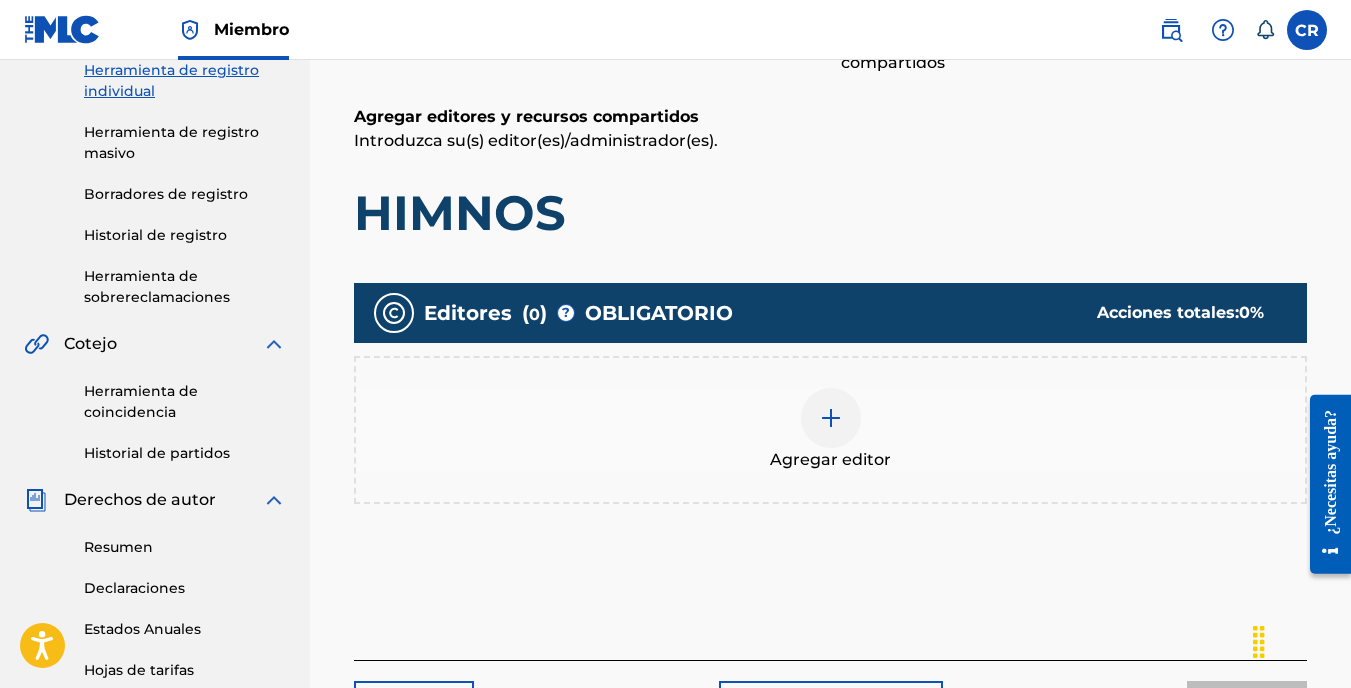 scroll, scrollTop: 290, scrollLeft: 0, axis: vertical 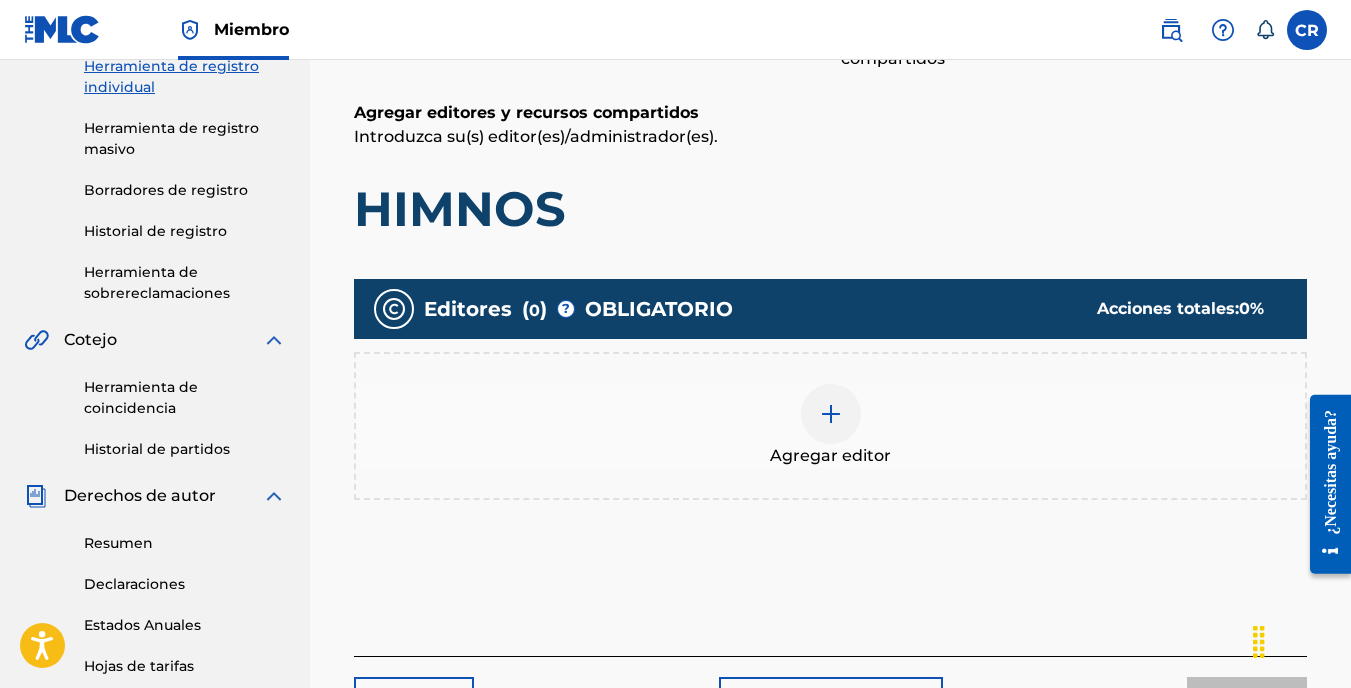 click at bounding box center [831, 414] 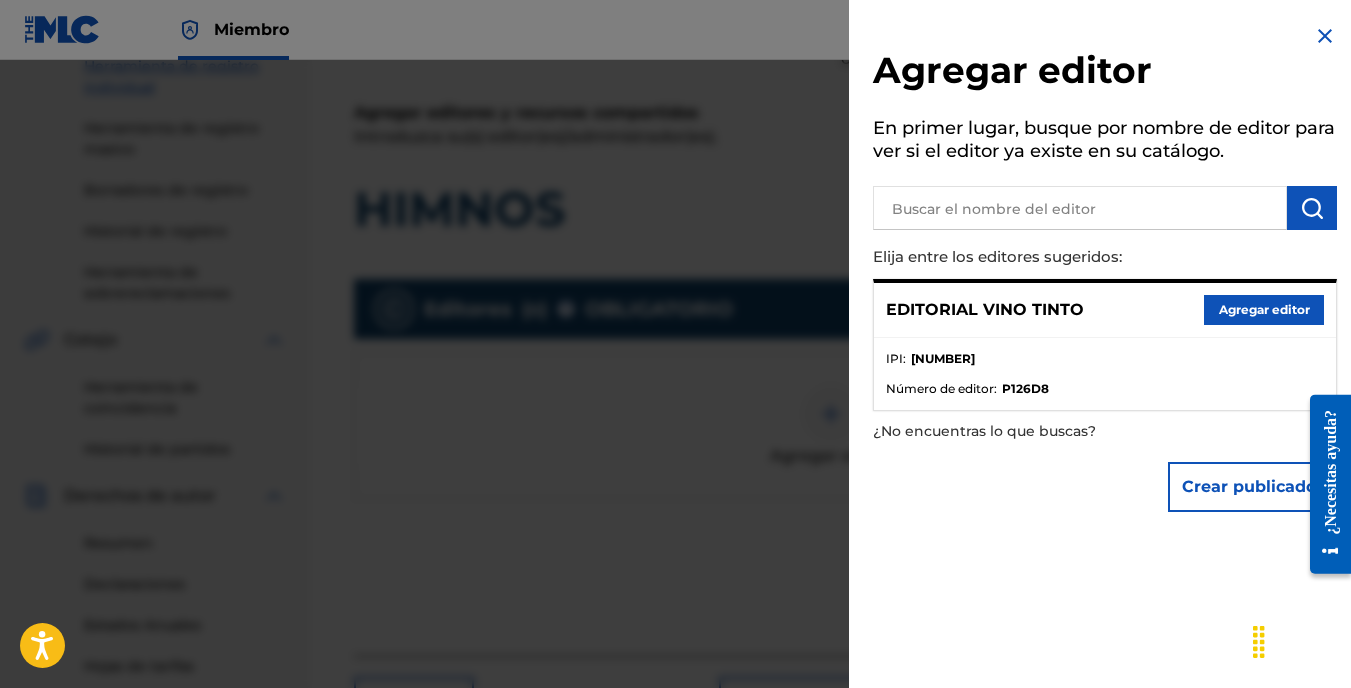 click on "Agregar editor" at bounding box center [1264, 310] 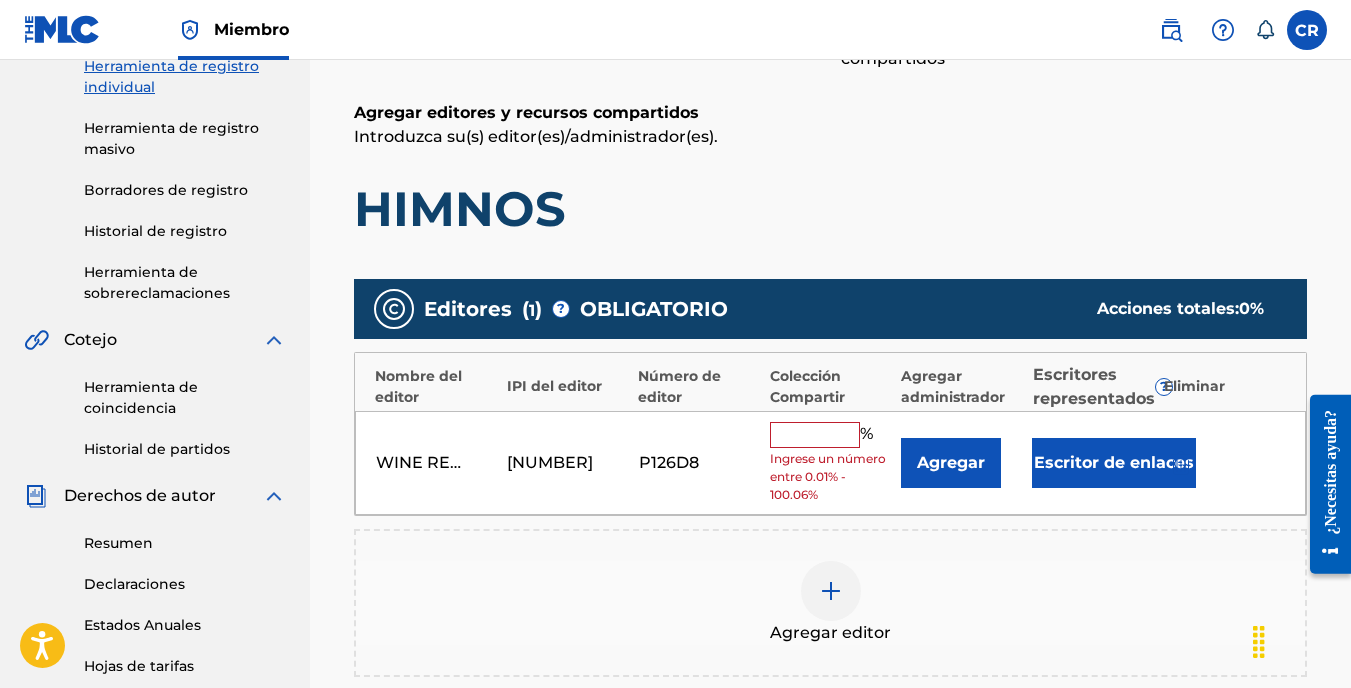 click at bounding box center [815, 435] 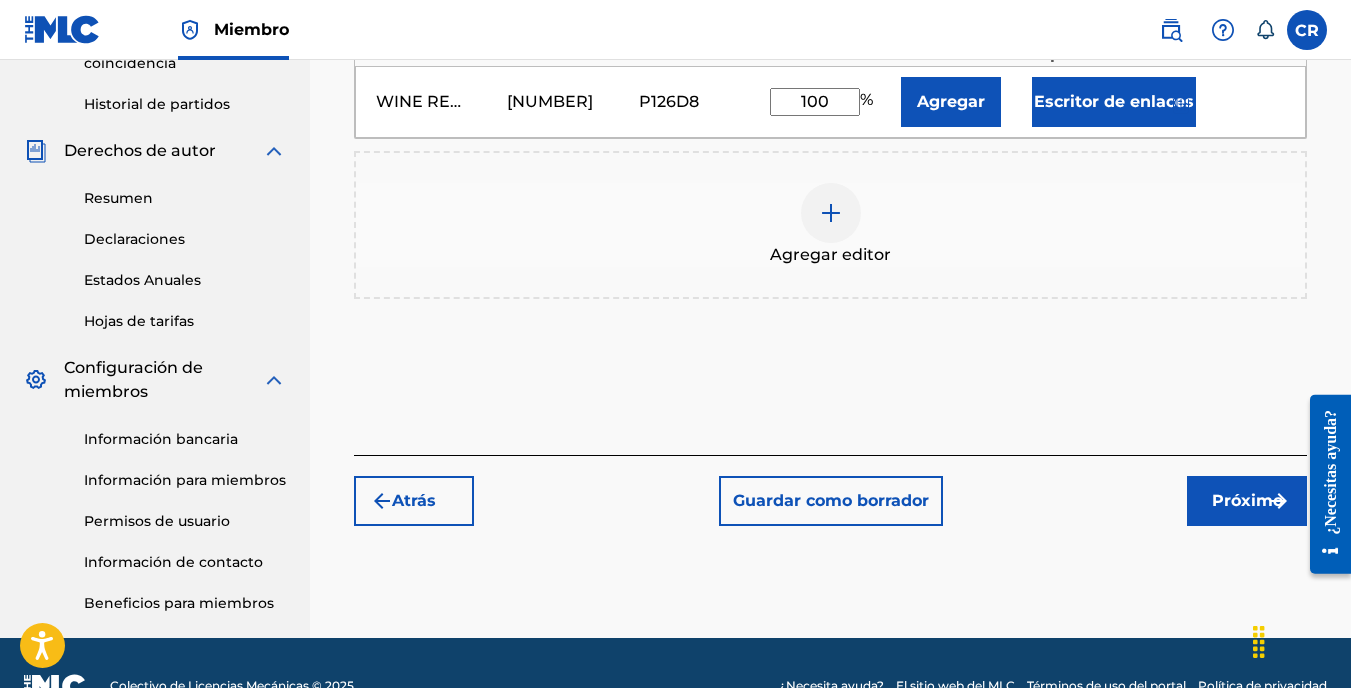 scroll, scrollTop: 681, scrollLeft: 0, axis: vertical 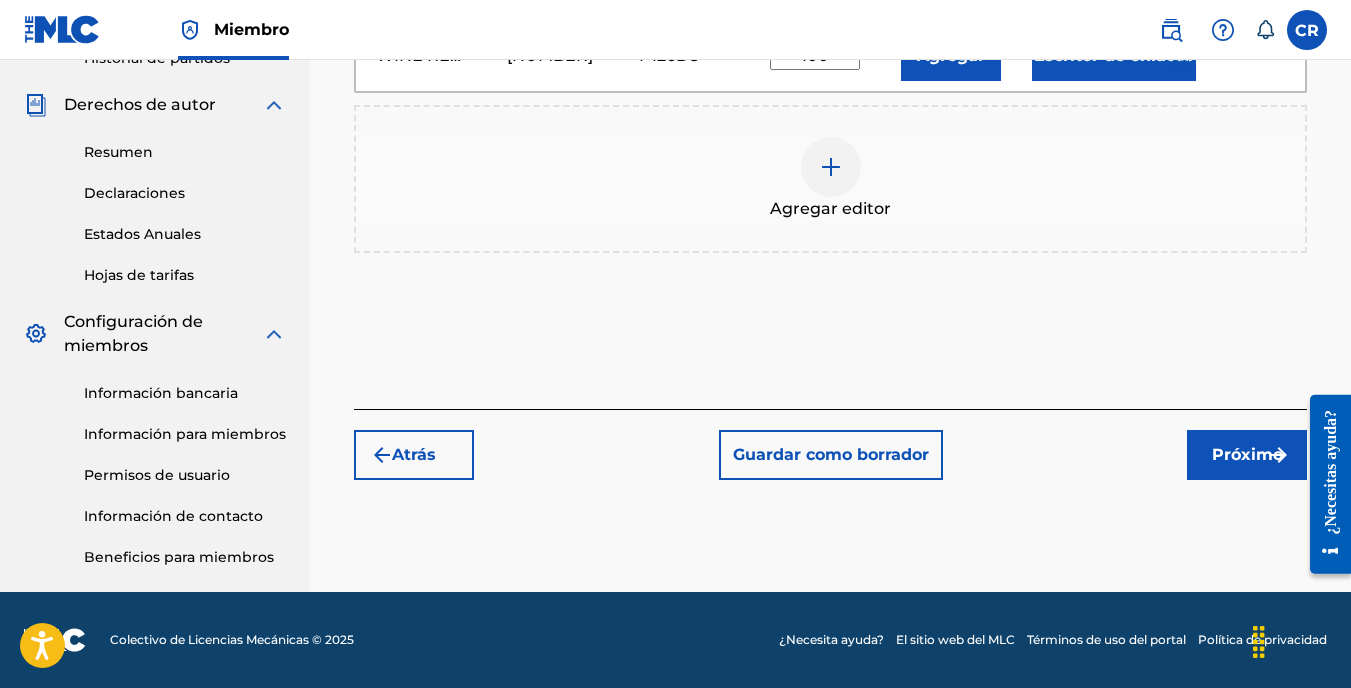 click on "Próximo" at bounding box center [1247, 455] 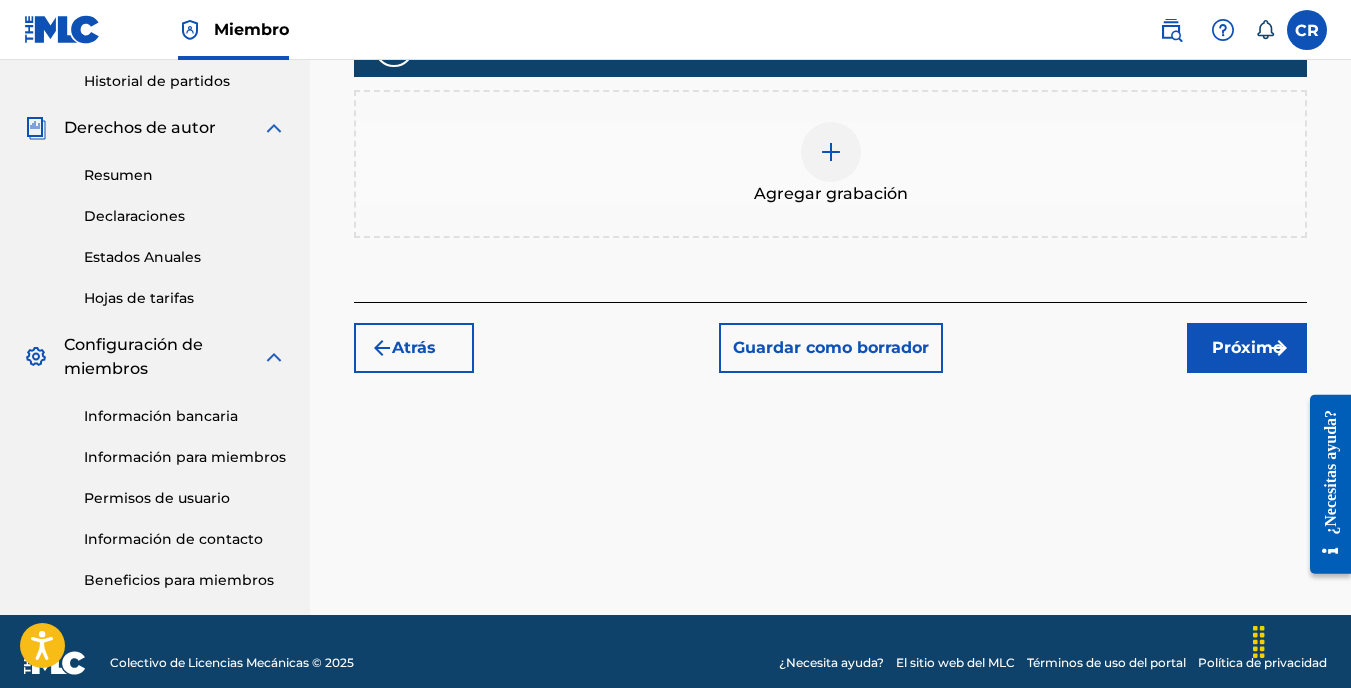 scroll, scrollTop: 681, scrollLeft: 0, axis: vertical 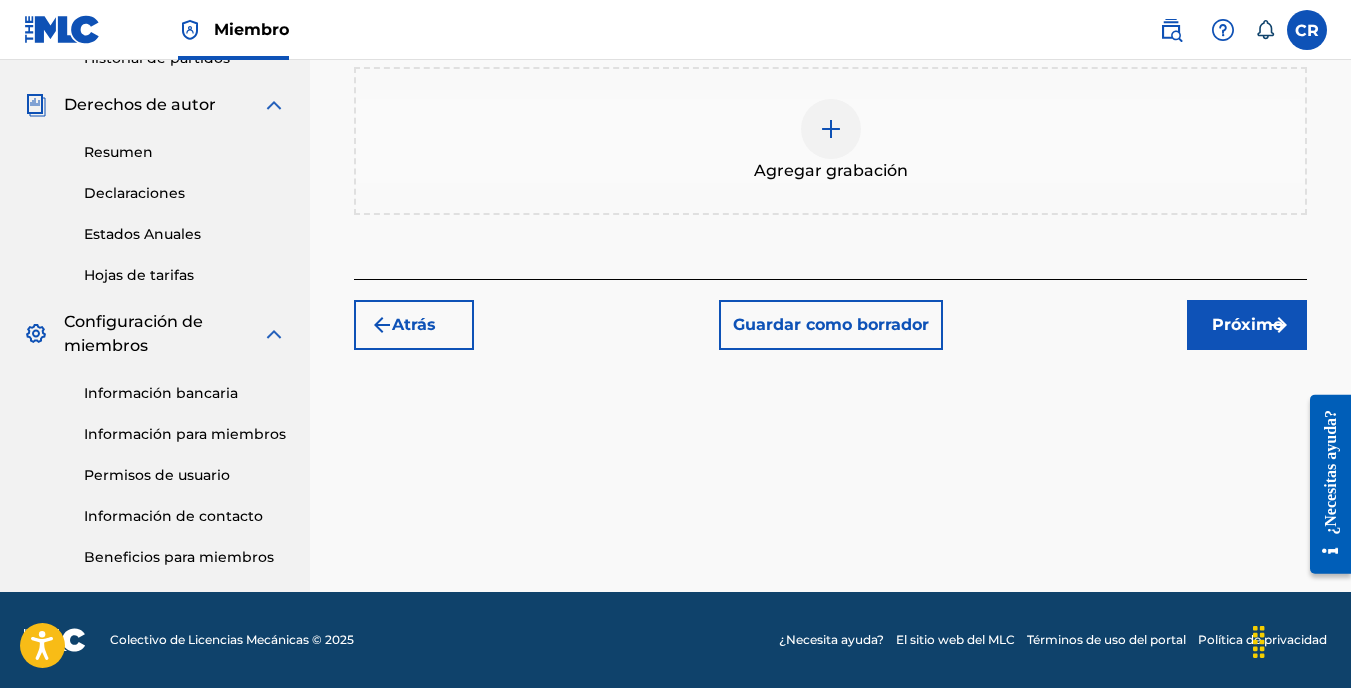 click on "Próximo" at bounding box center (1247, 325) 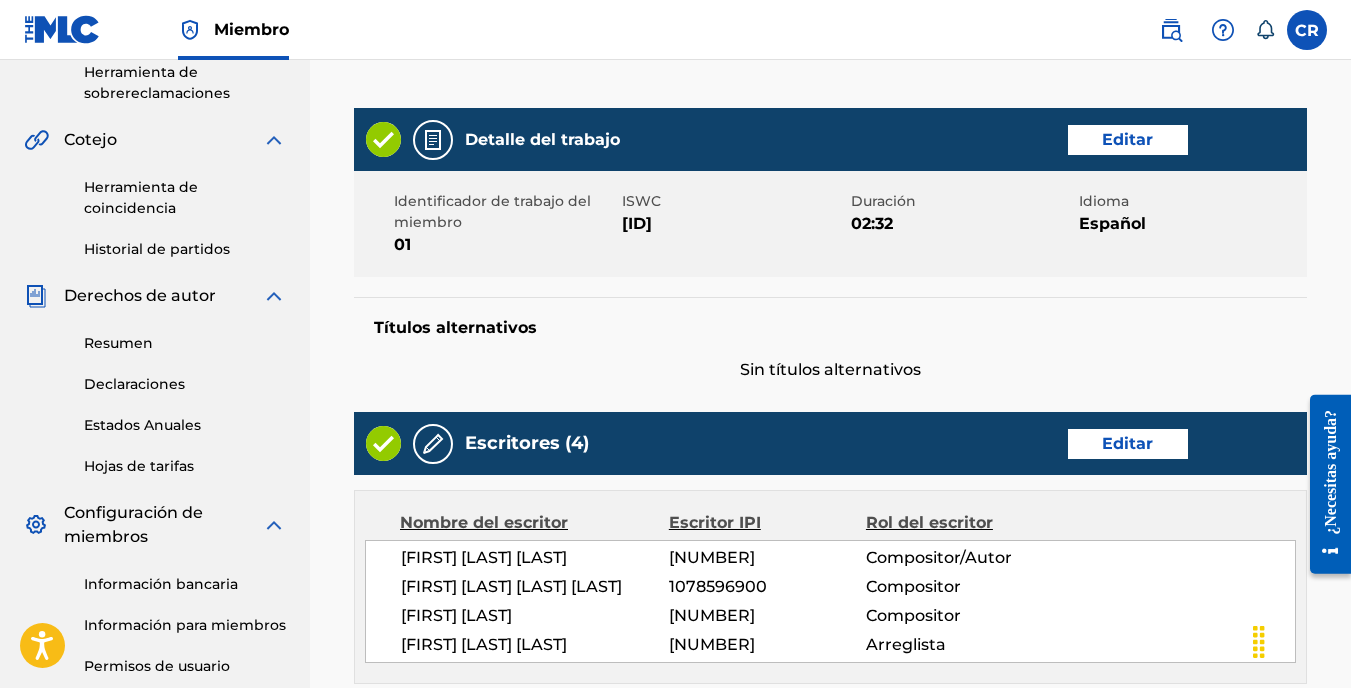 scroll, scrollTop: 590, scrollLeft: 0, axis: vertical 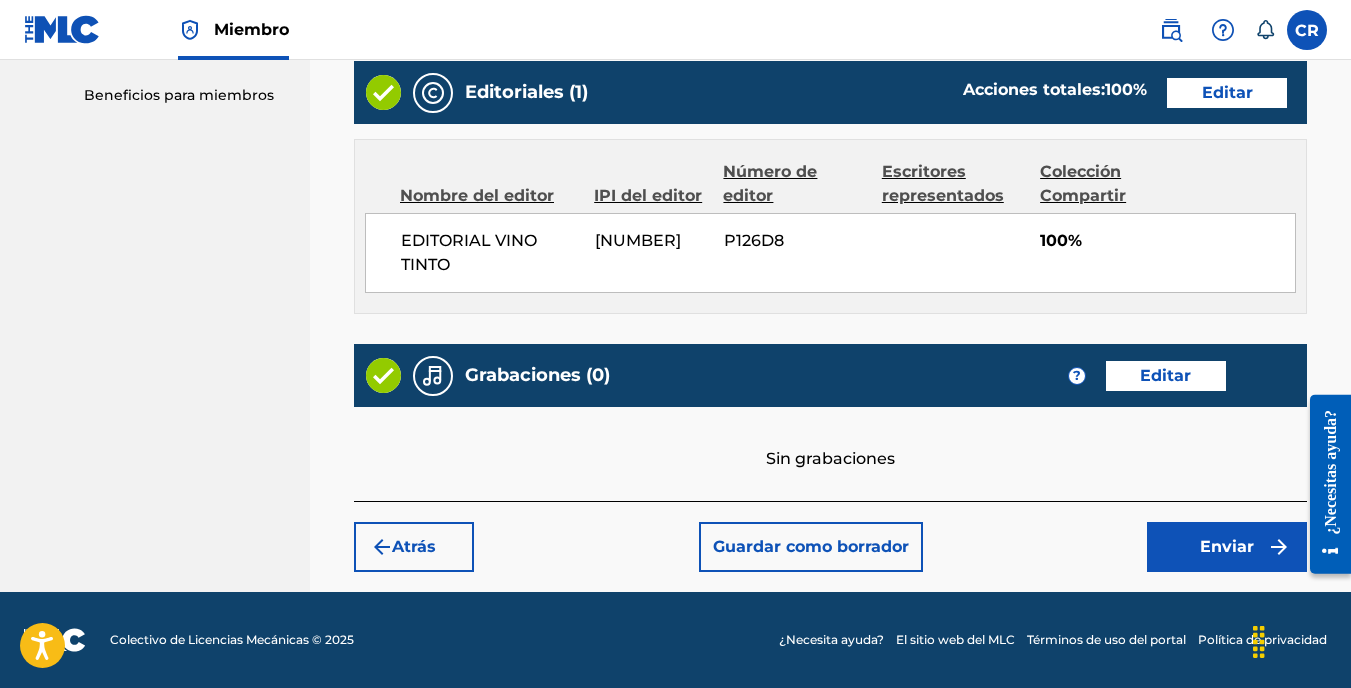 click on "Escritores representados" at bounding box center (953, 184) 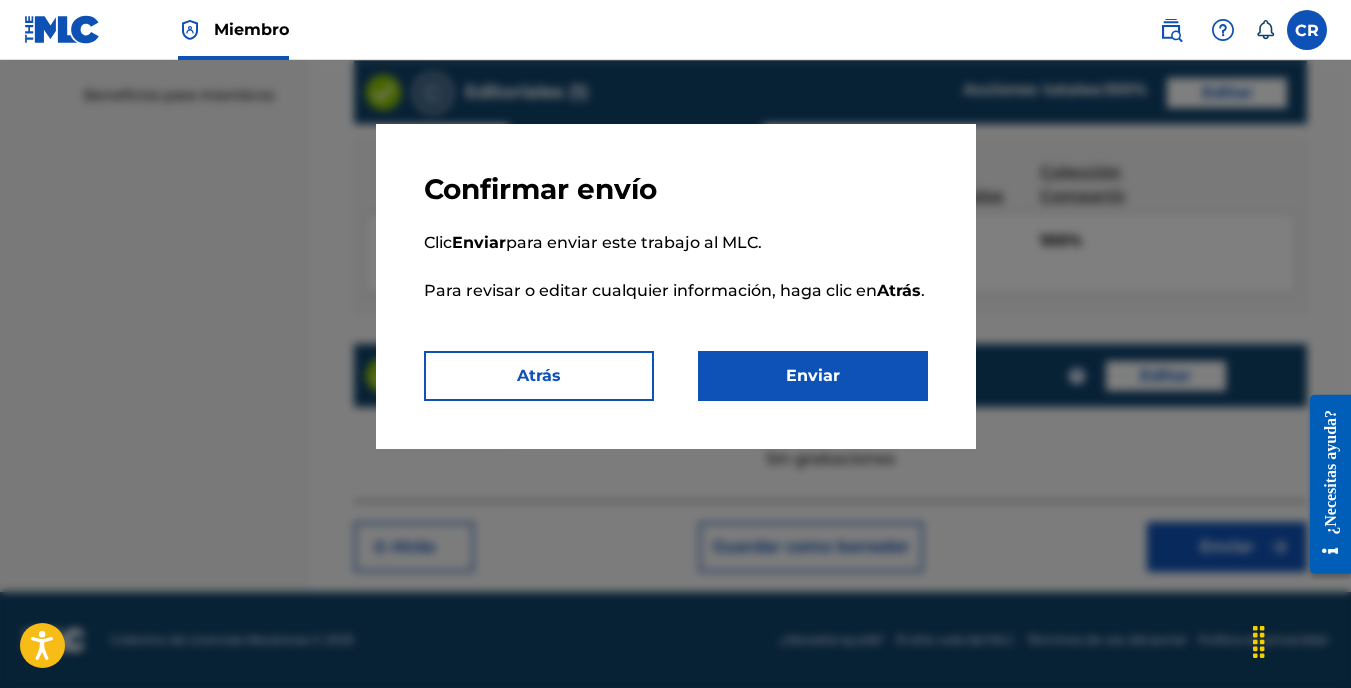 click on "Enviar" at bounding box center (813, 376) 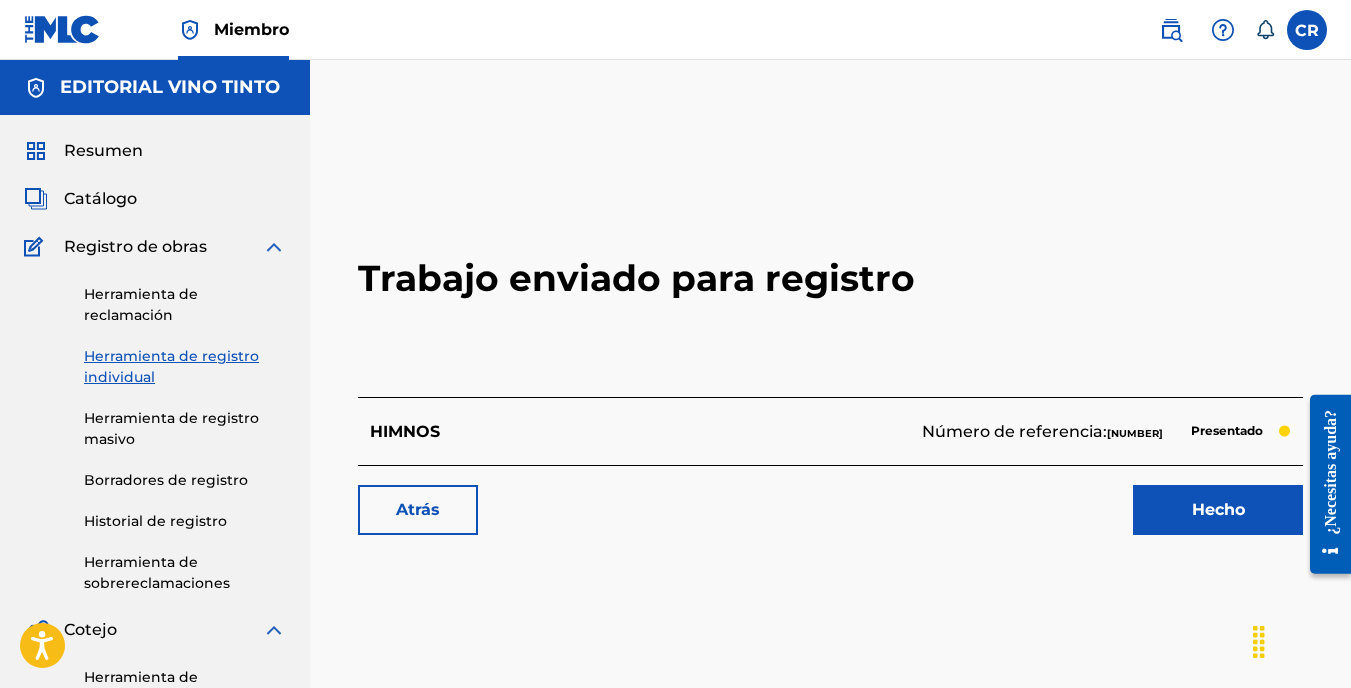 click on "Hecho" at bounding box center [1218, 510] 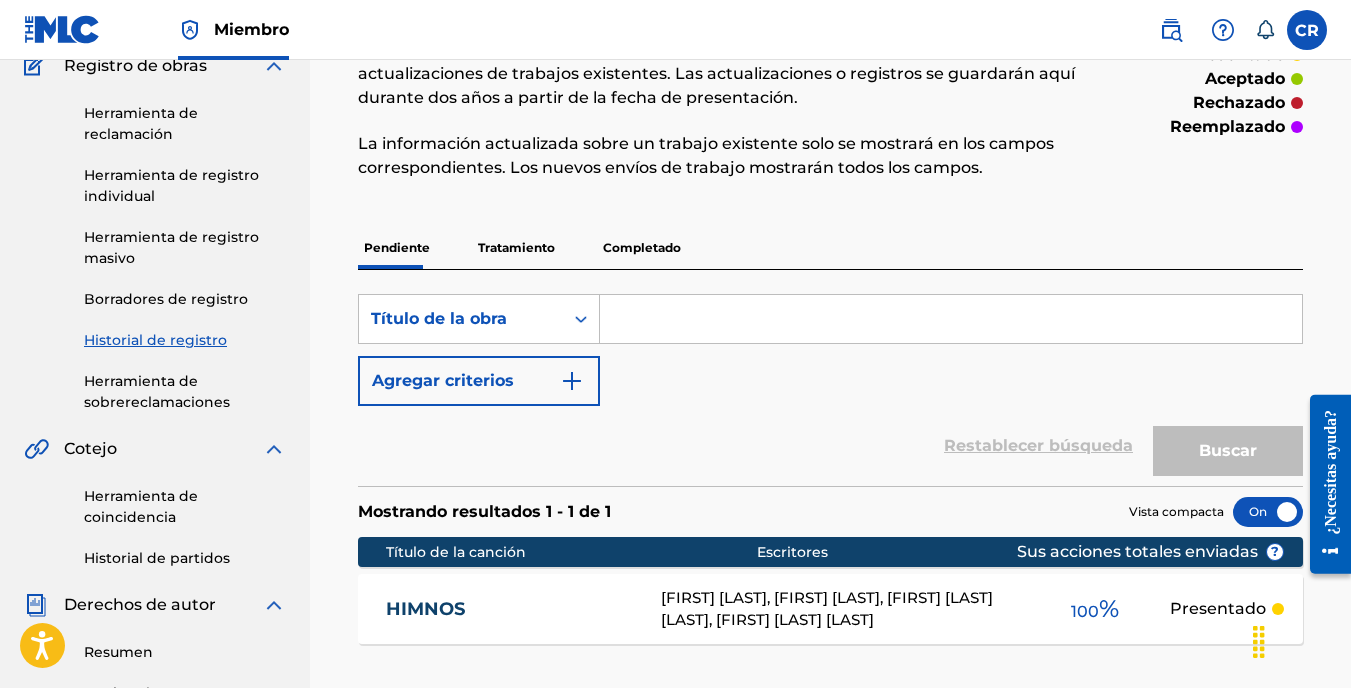 scroll, scrollTop: 200, scrollLeft: 0, axis: vertical 